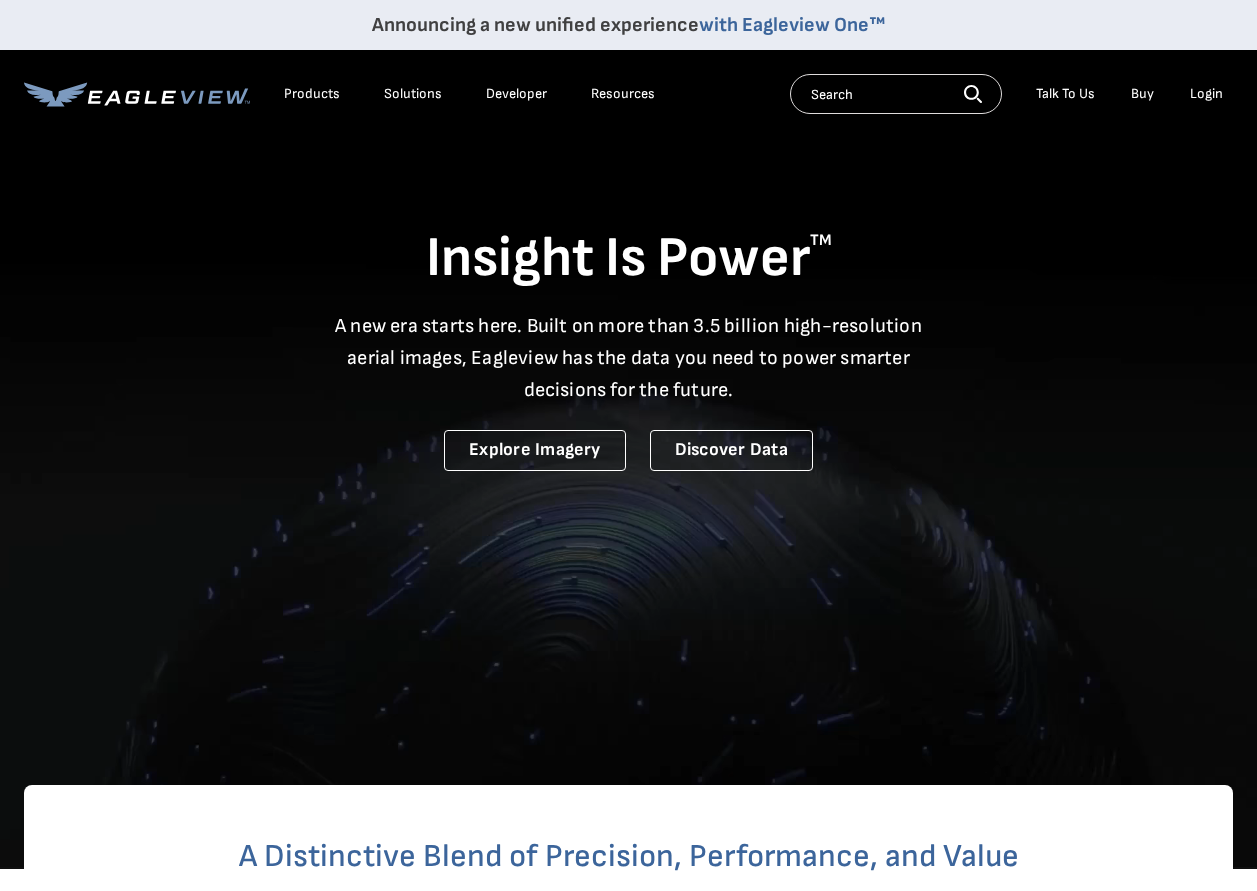 scroll, scrollTop: 0, scrollLeft: 0, axis: both 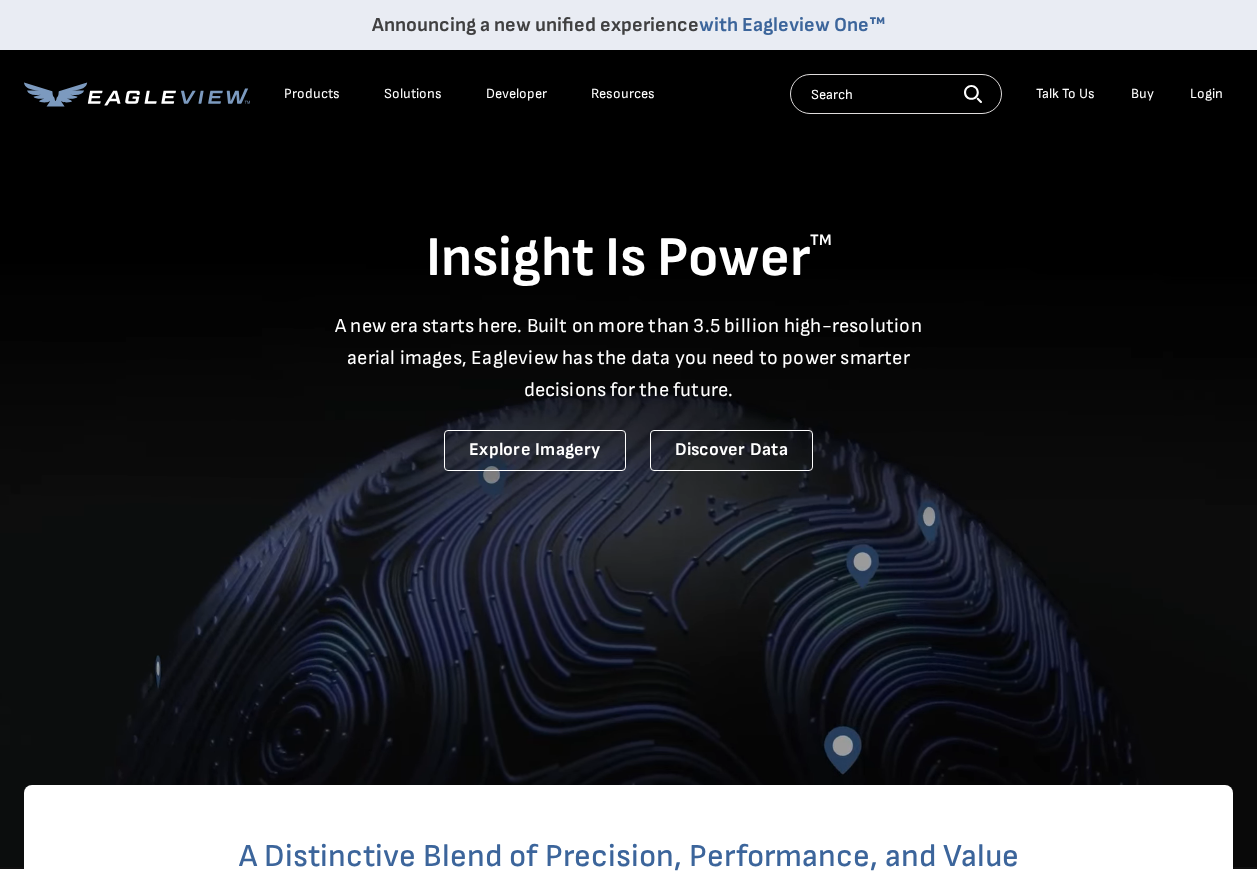 click on "Login" at bounding box center [1206, 94] 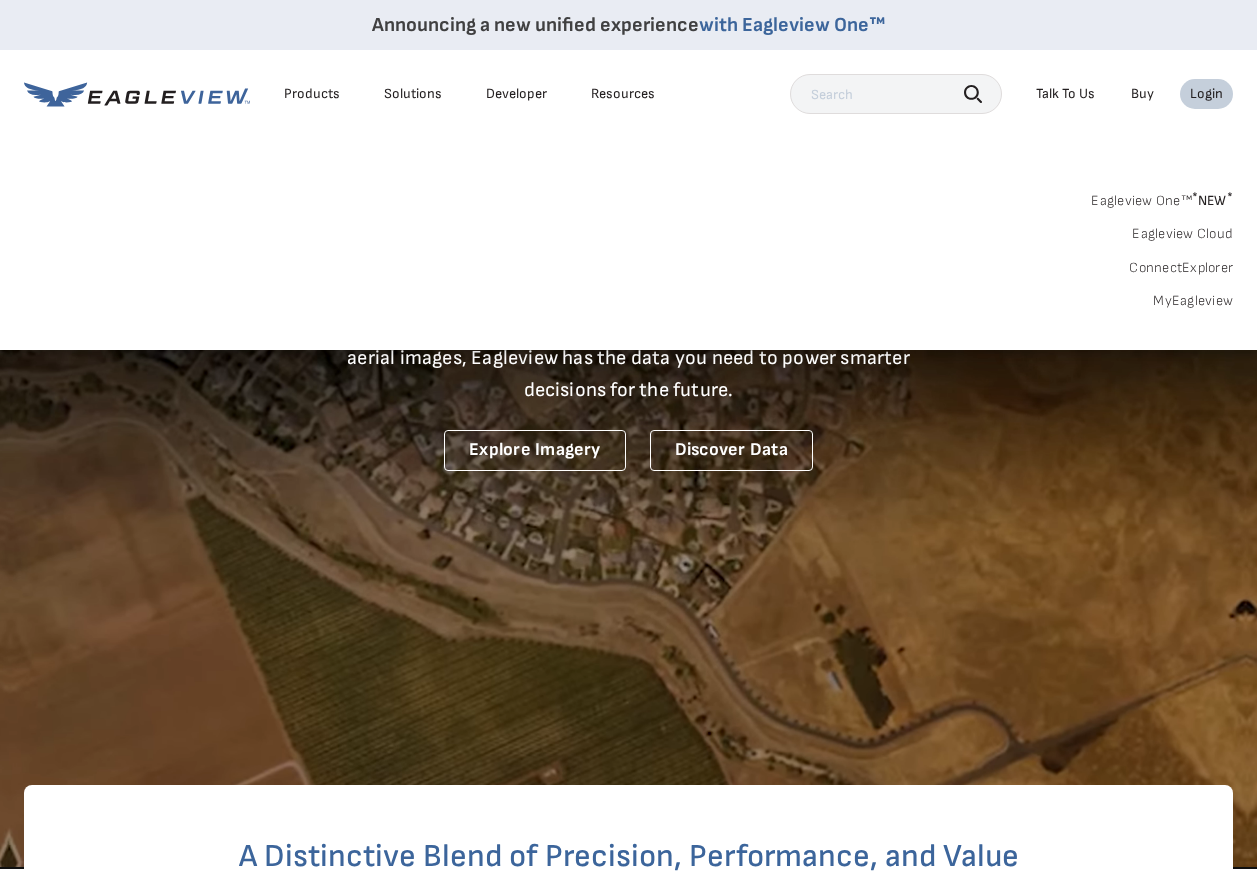 click on "Login" at bounding box center (1206, 94) 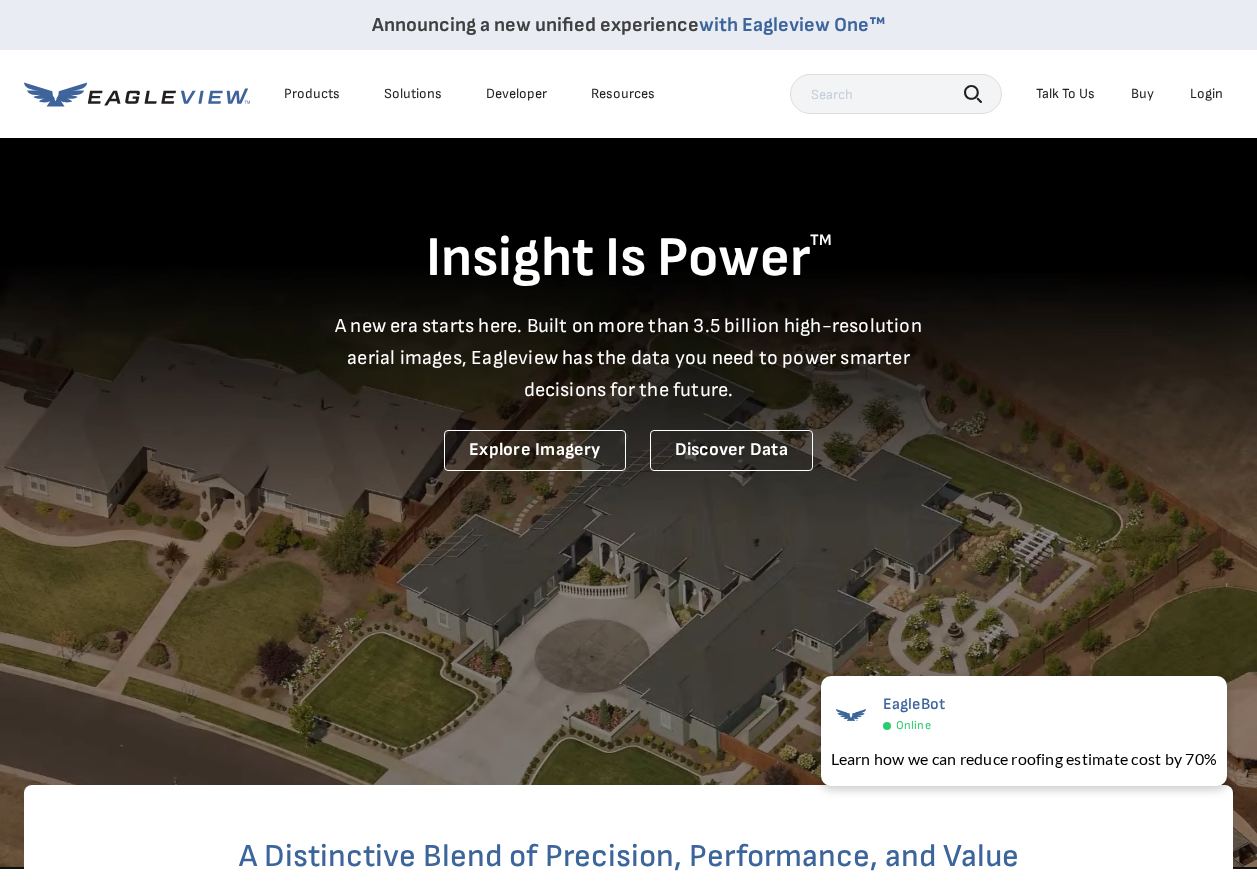 click on "Login" at bounding box center (1206, 94) 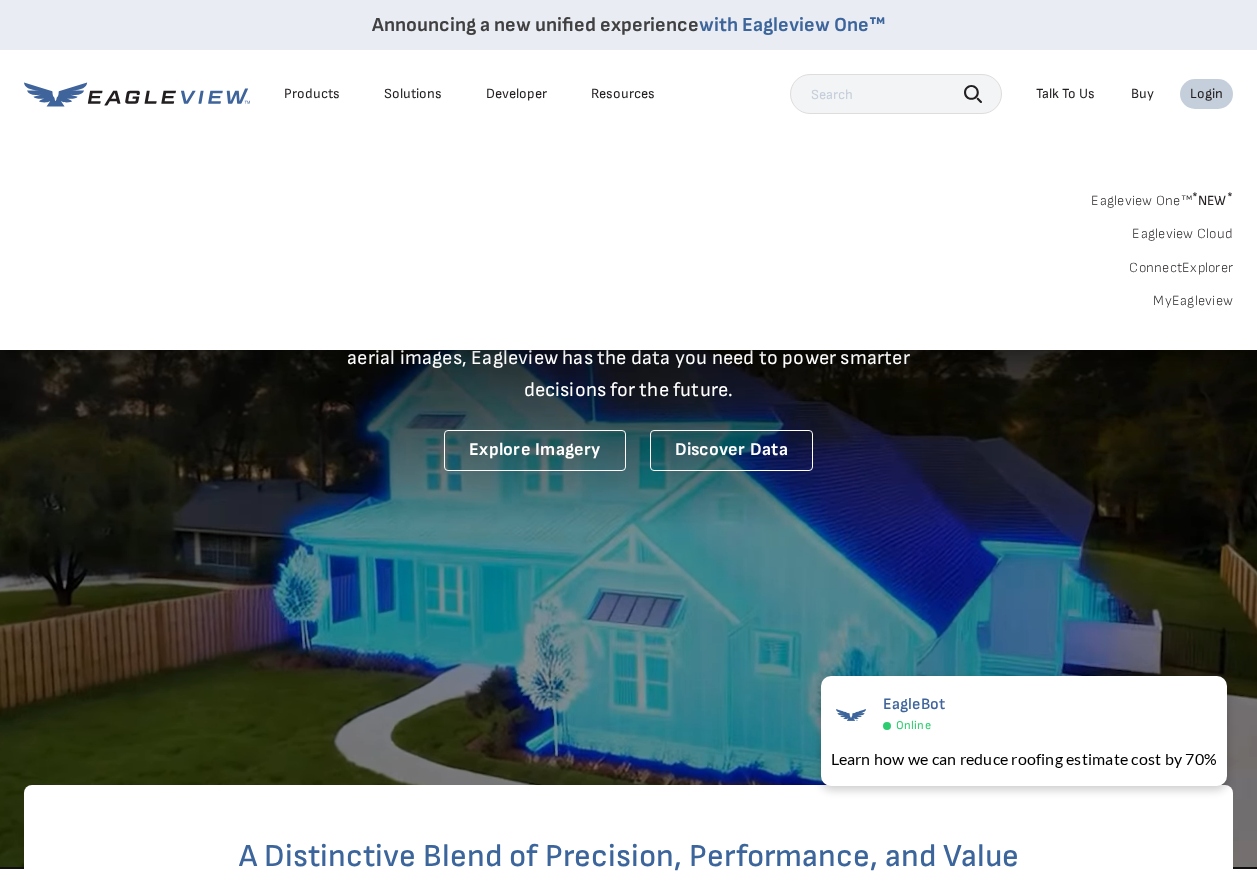 click on "MyEagleview" at bounding box center [1193, 301] 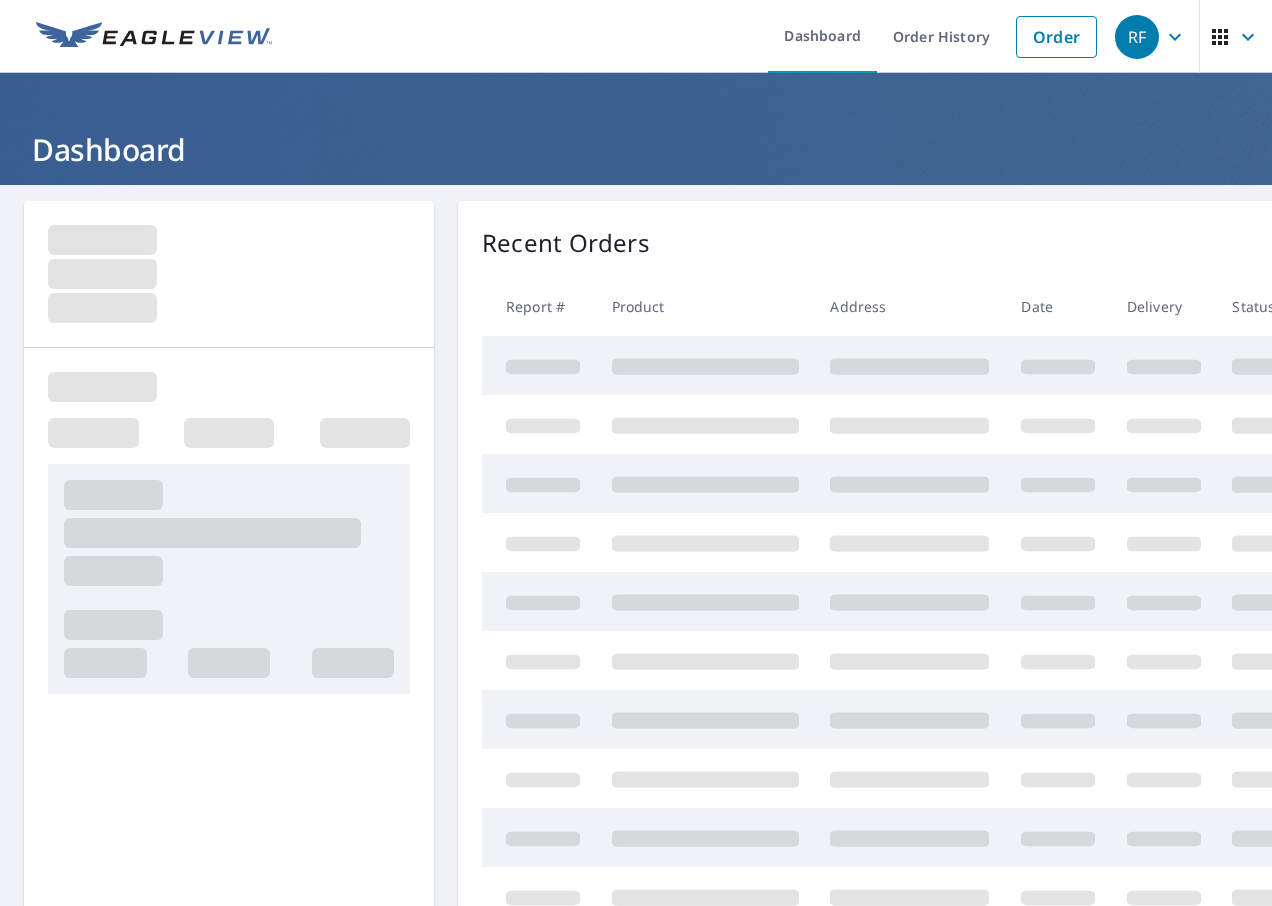 scroll, scrollTop: 0, scrollLeft: 0, axis: both 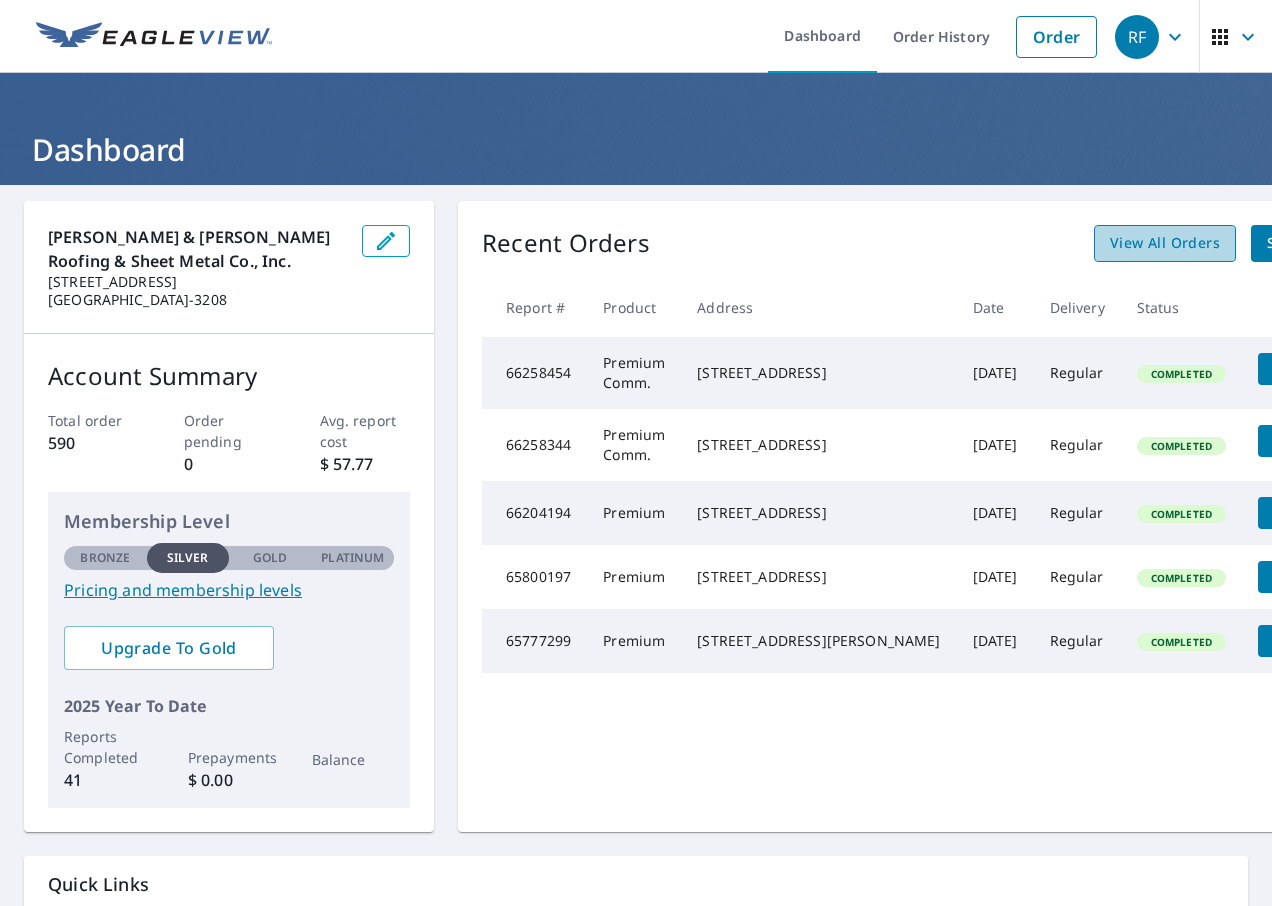 click on "View All Orders" at bounding box center (1165, 243) 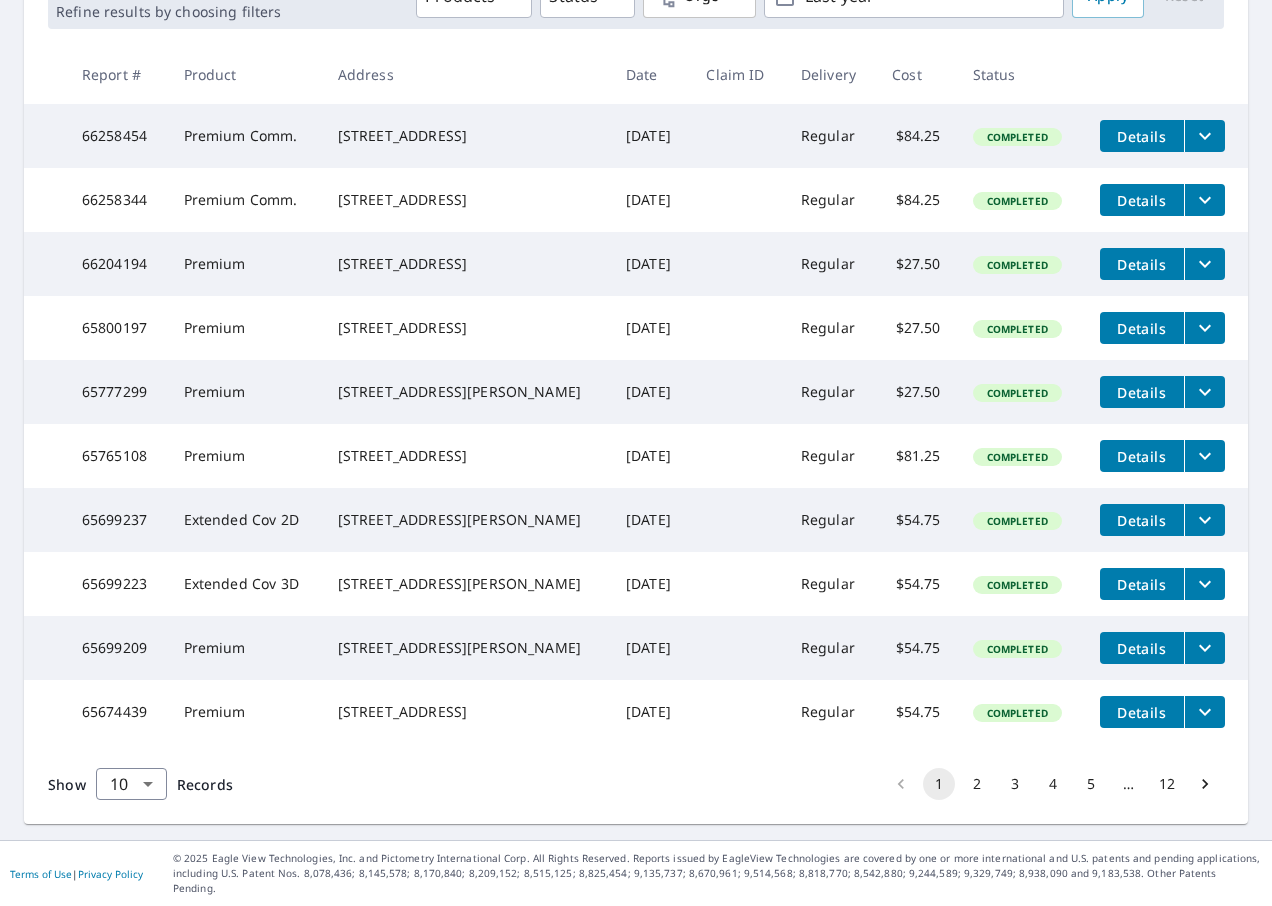 scroll, scrollTop: 404, scrollLeft: 0, axis: vertical 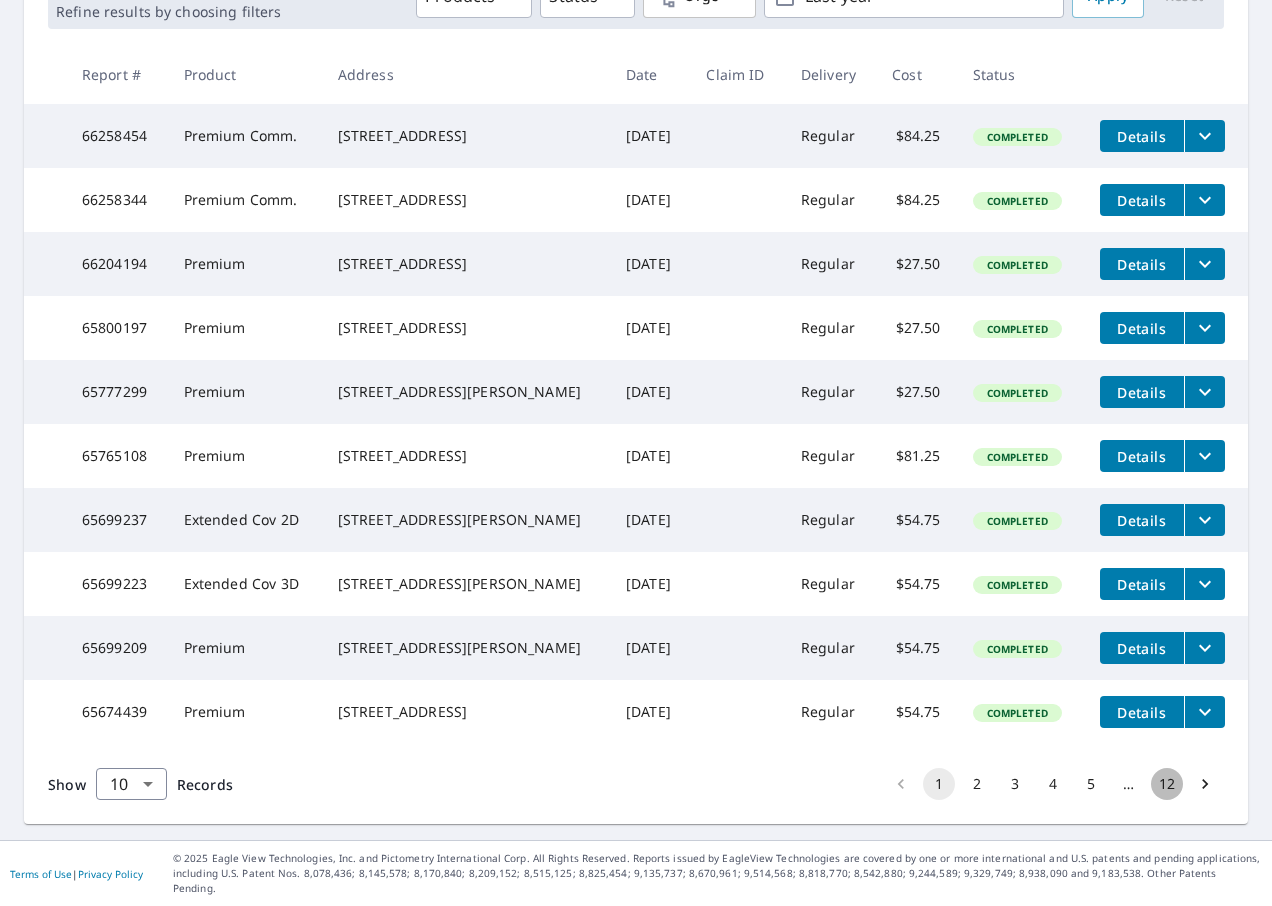 click on "12" at bounding box center (1167, 784) 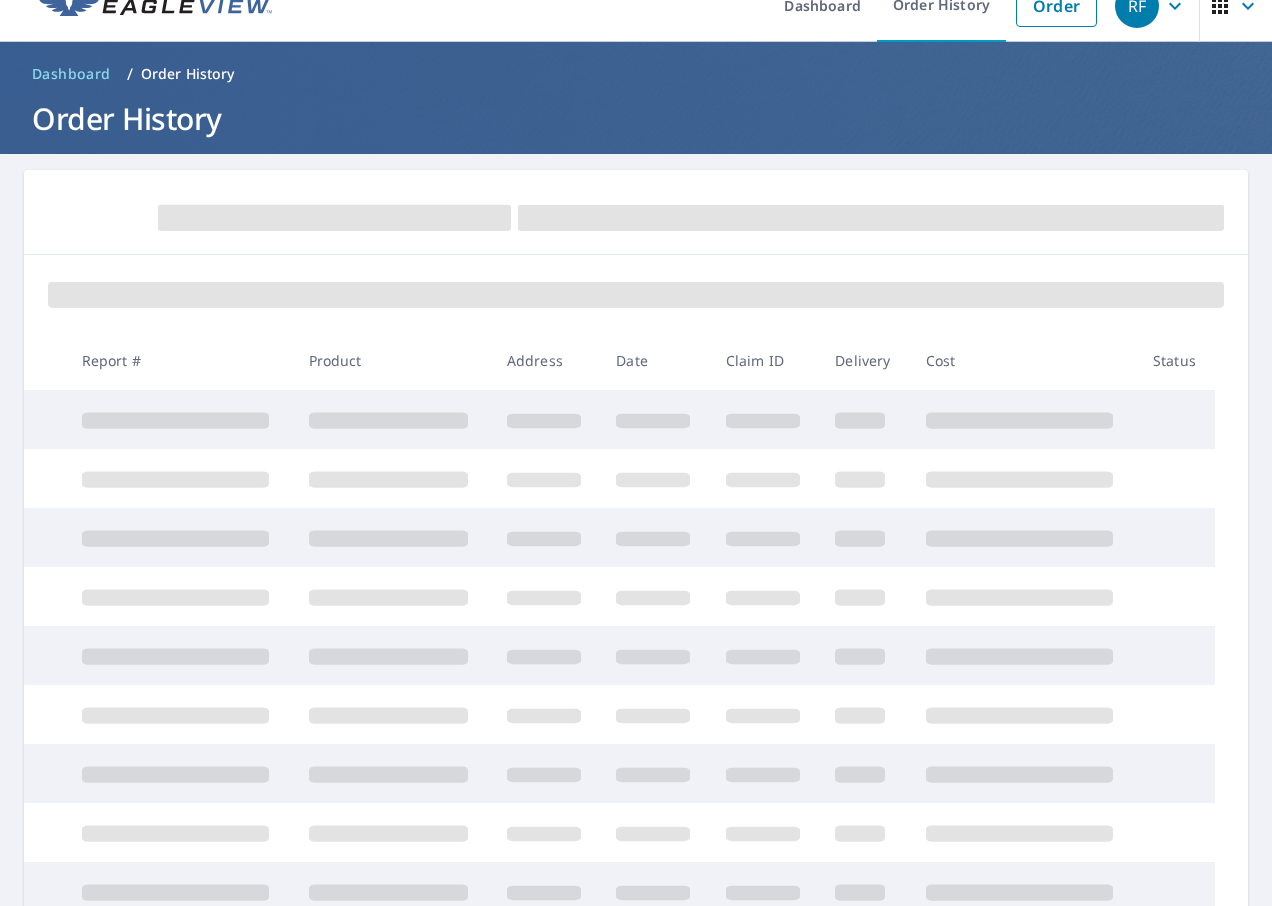 scroll, scrollTop: 0, scrollLeft: 0, axis: both 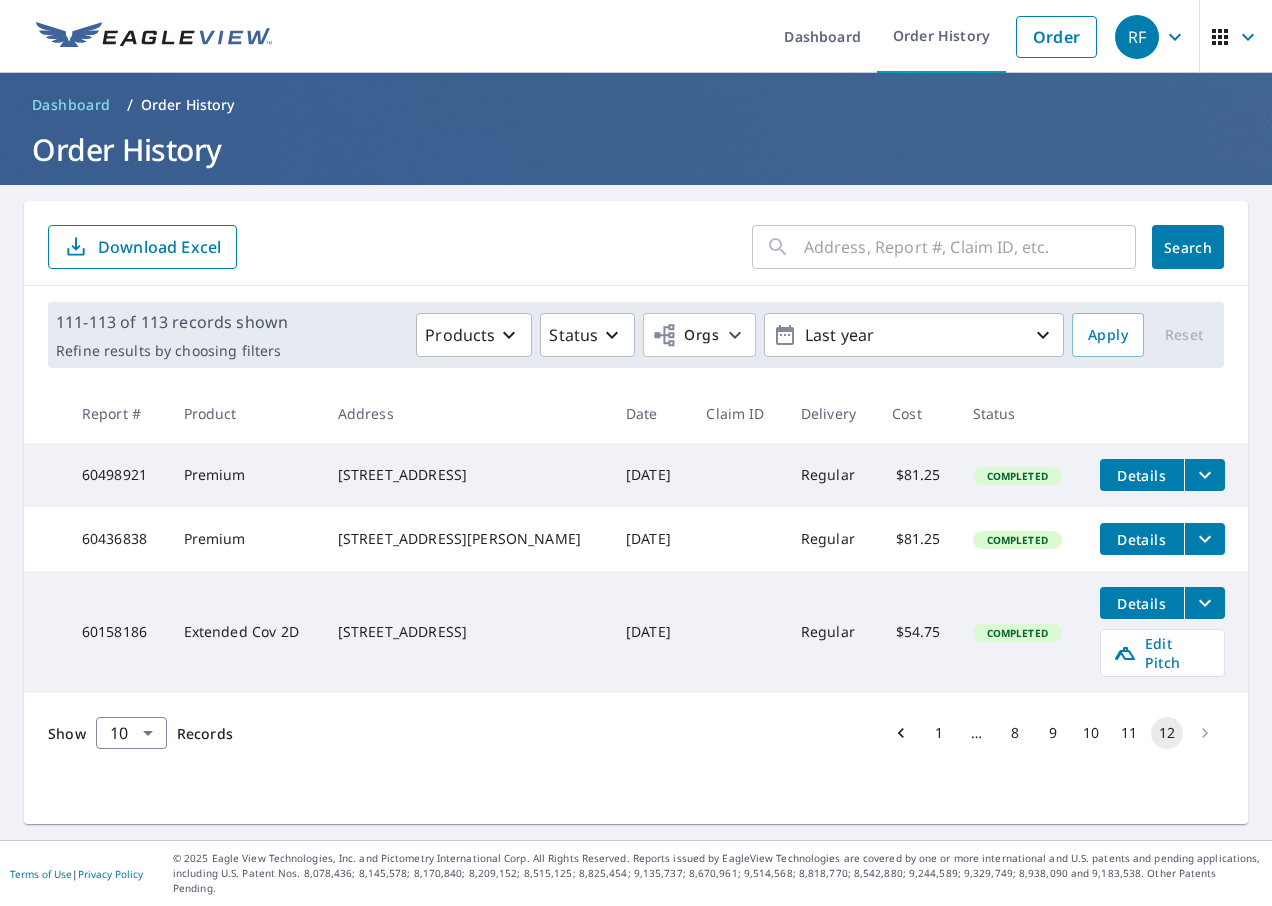 click at bounding box center [1205, 733] 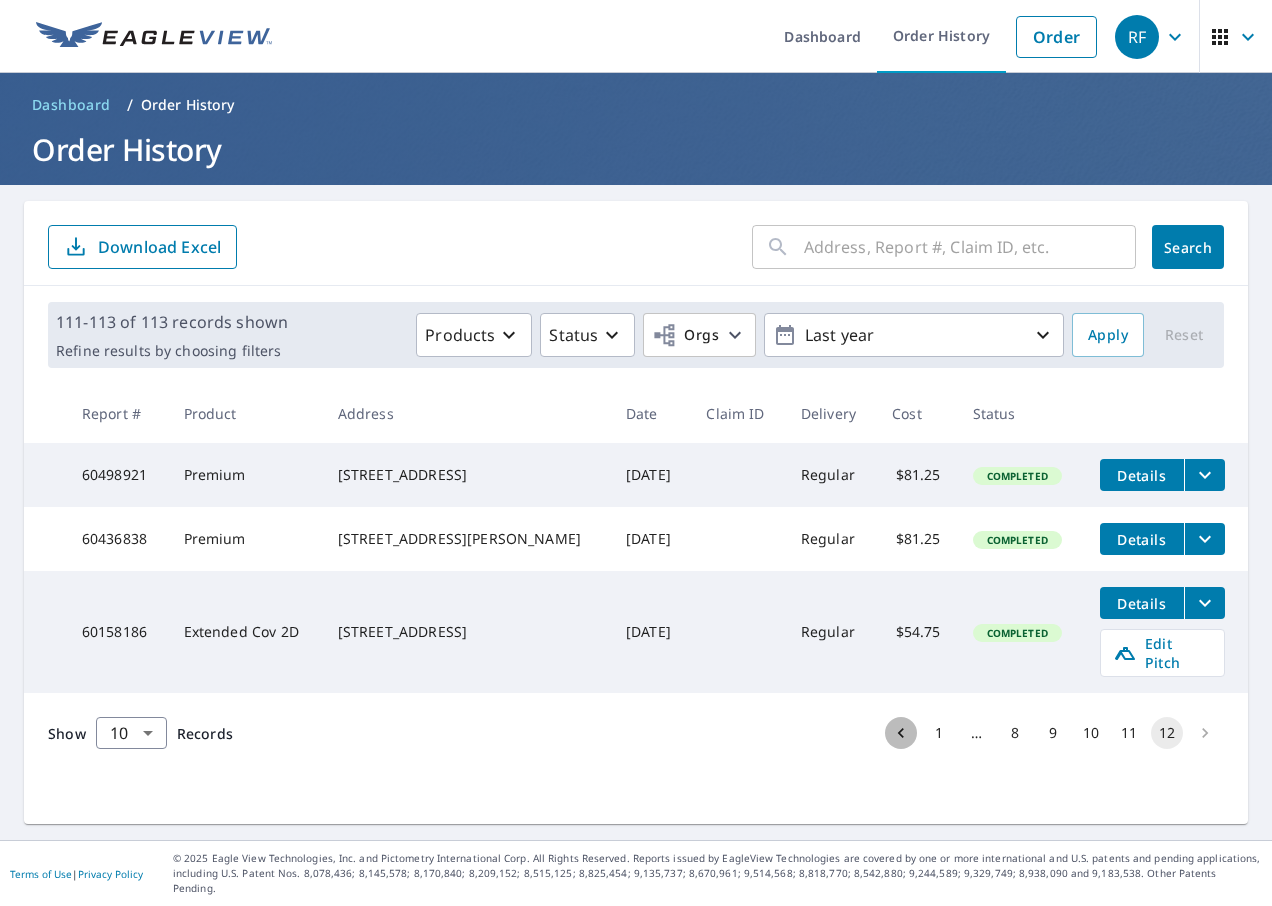 click 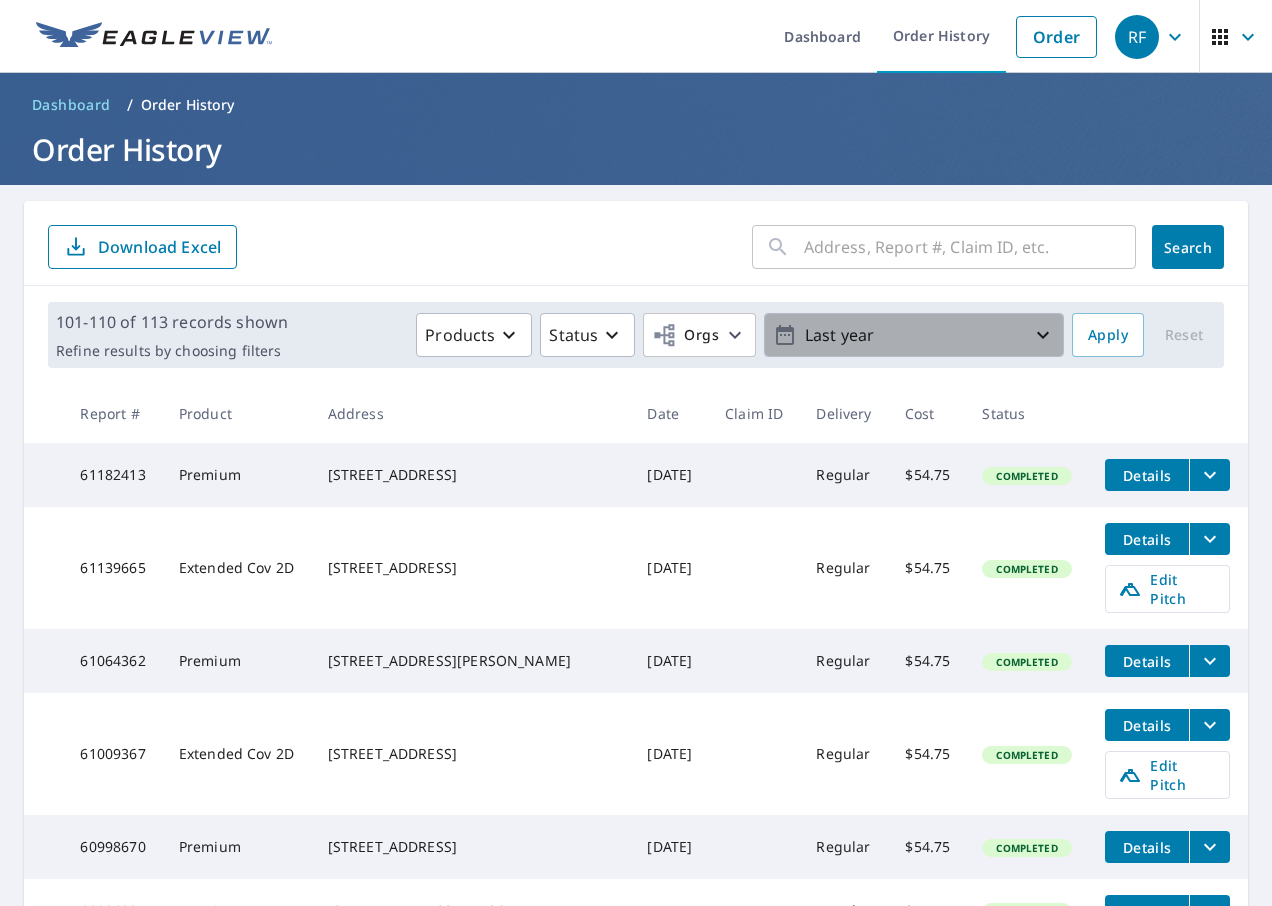 click 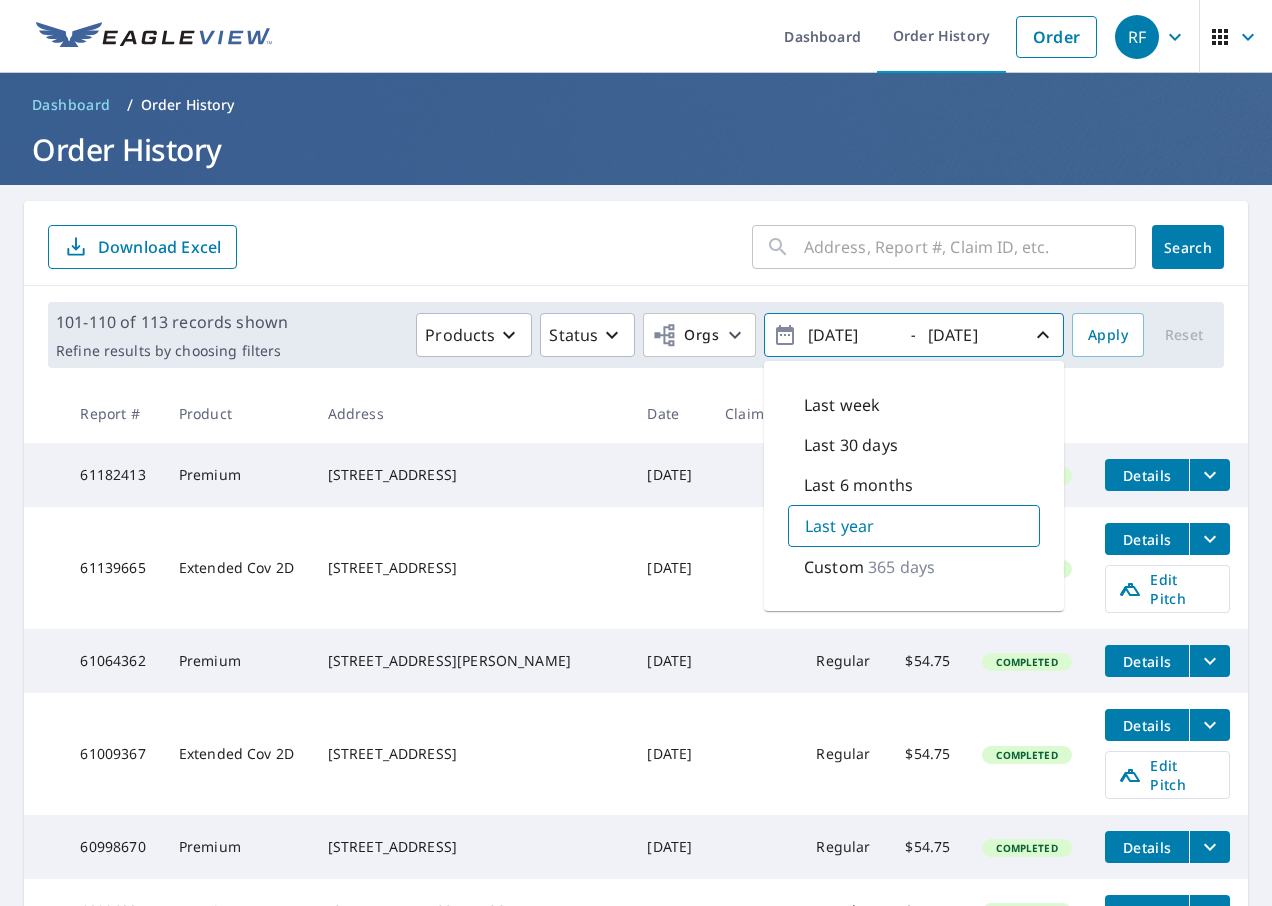 click 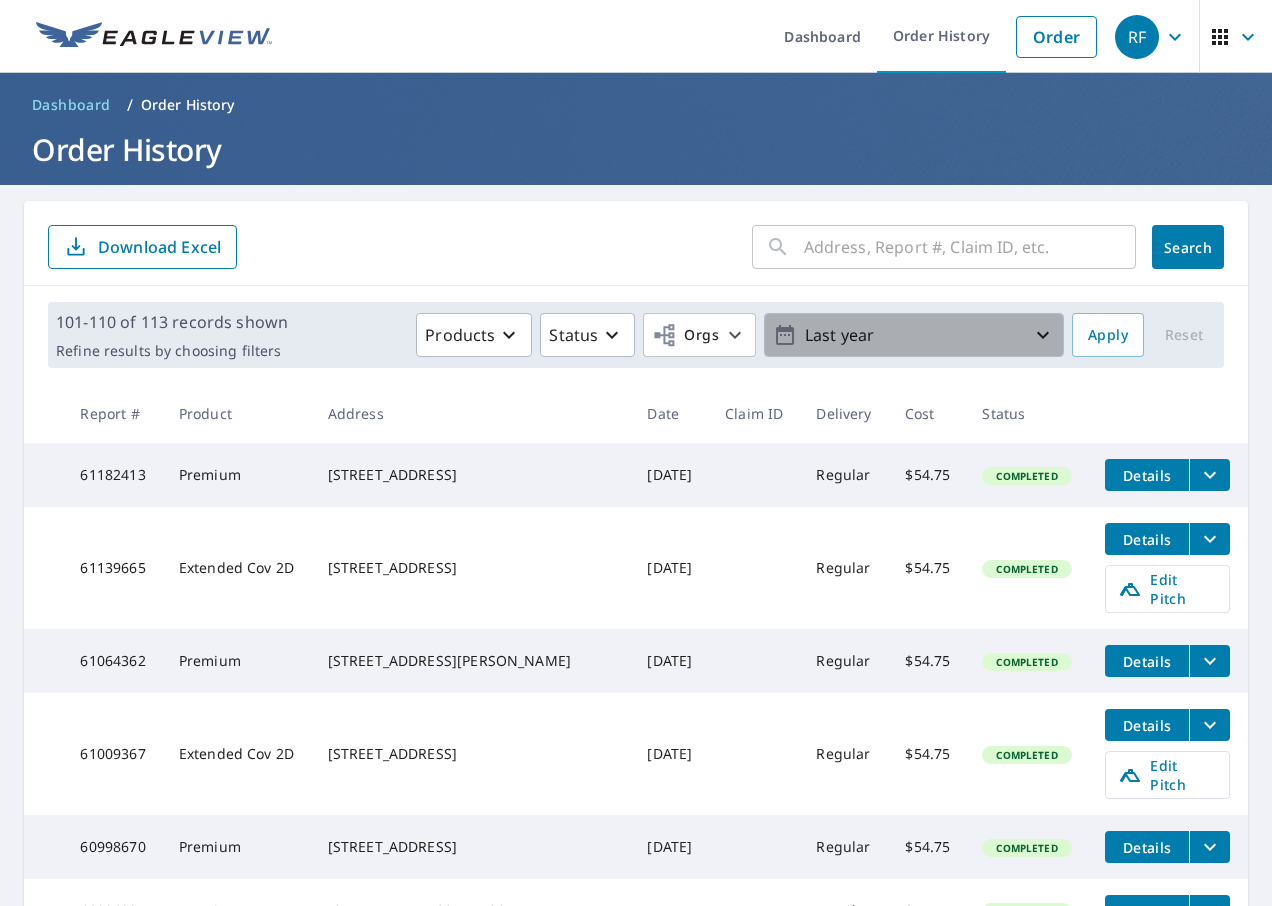 click 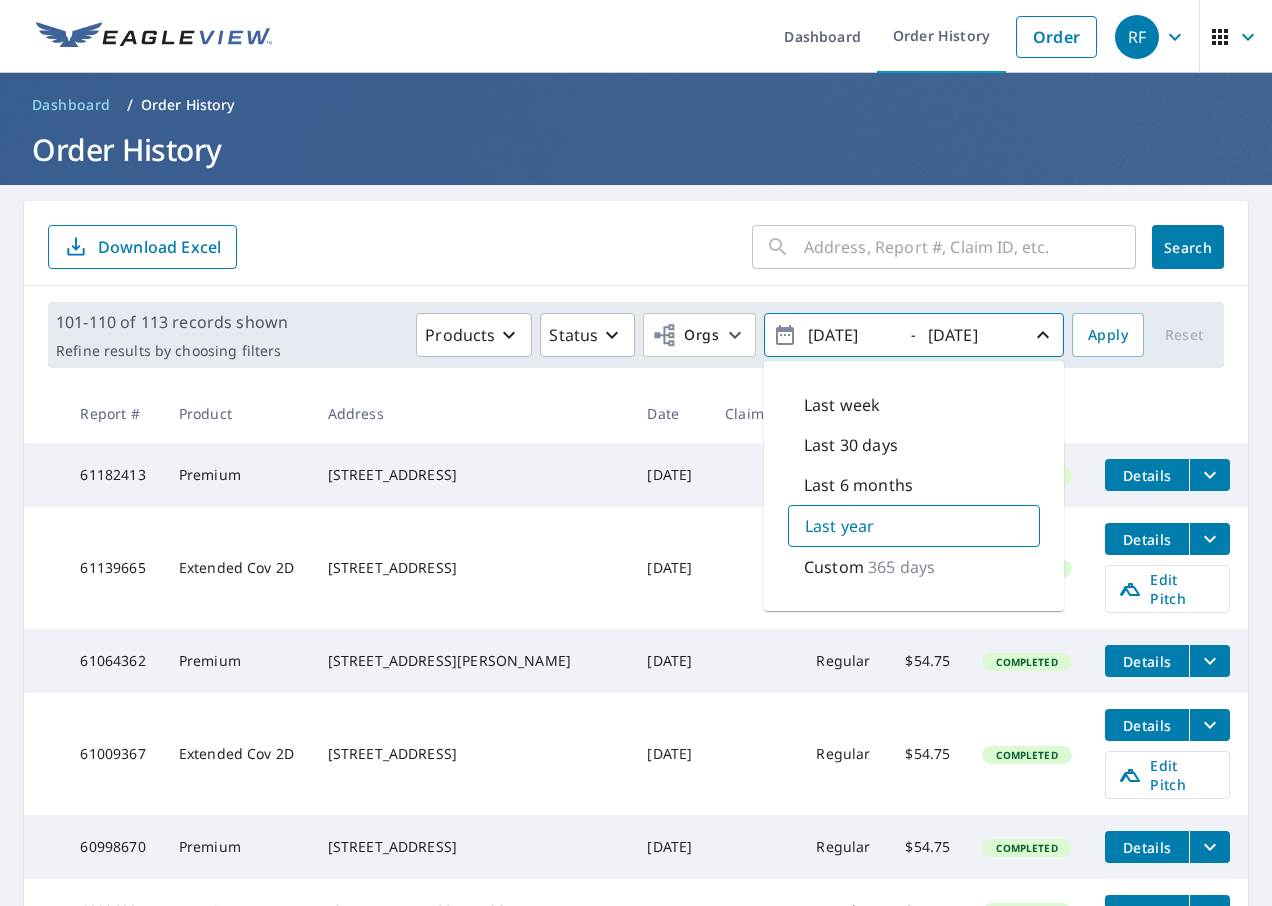 click 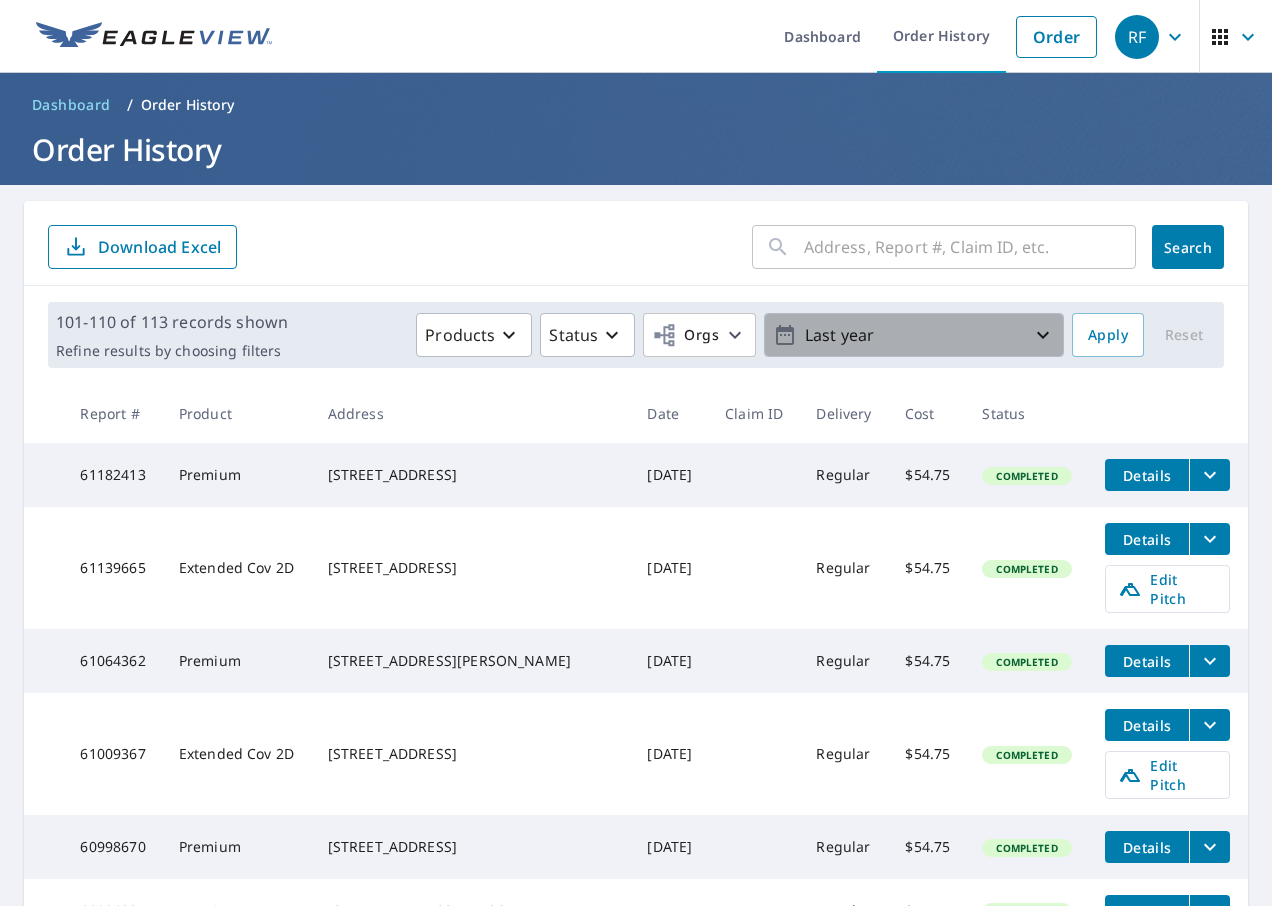 click 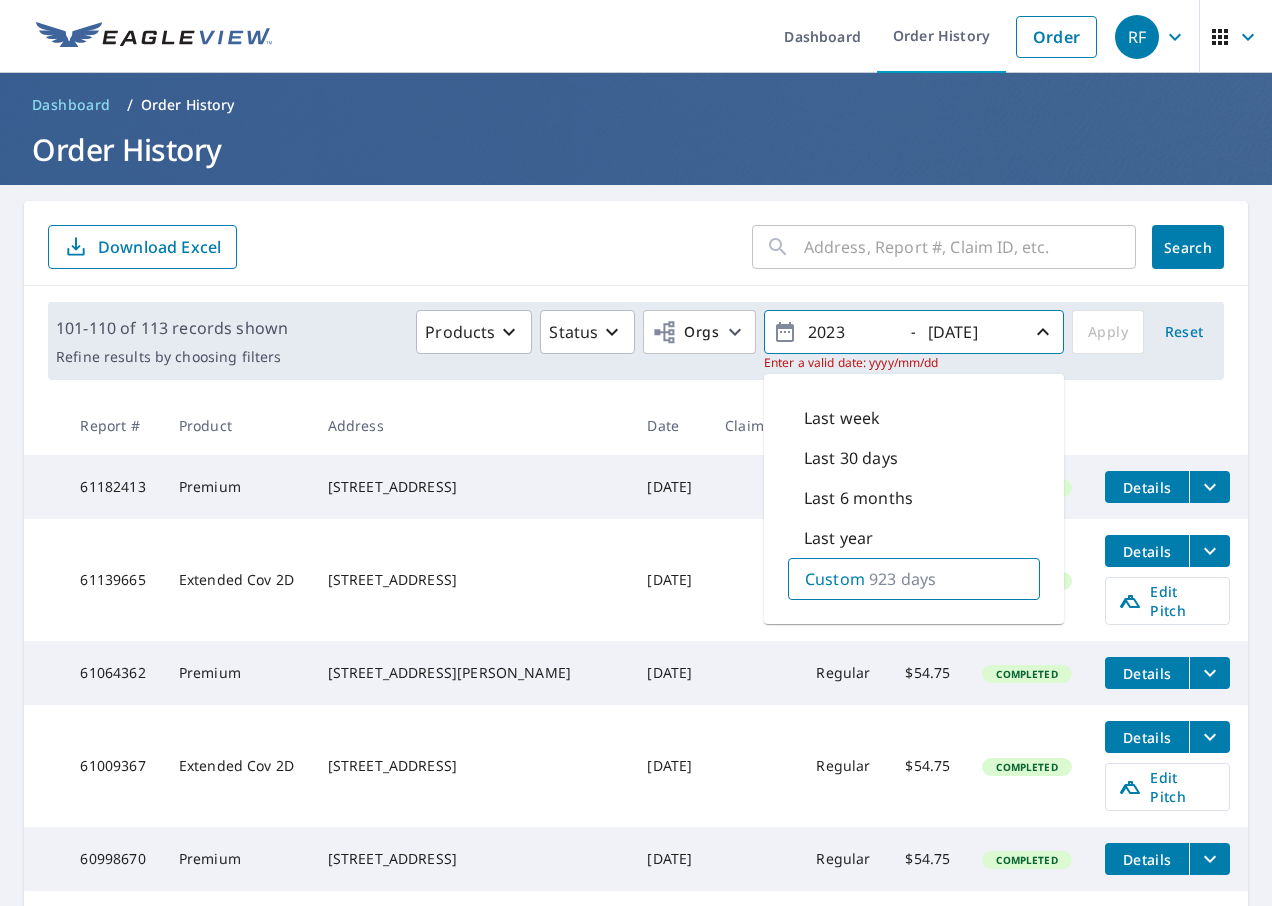 type on "2023" 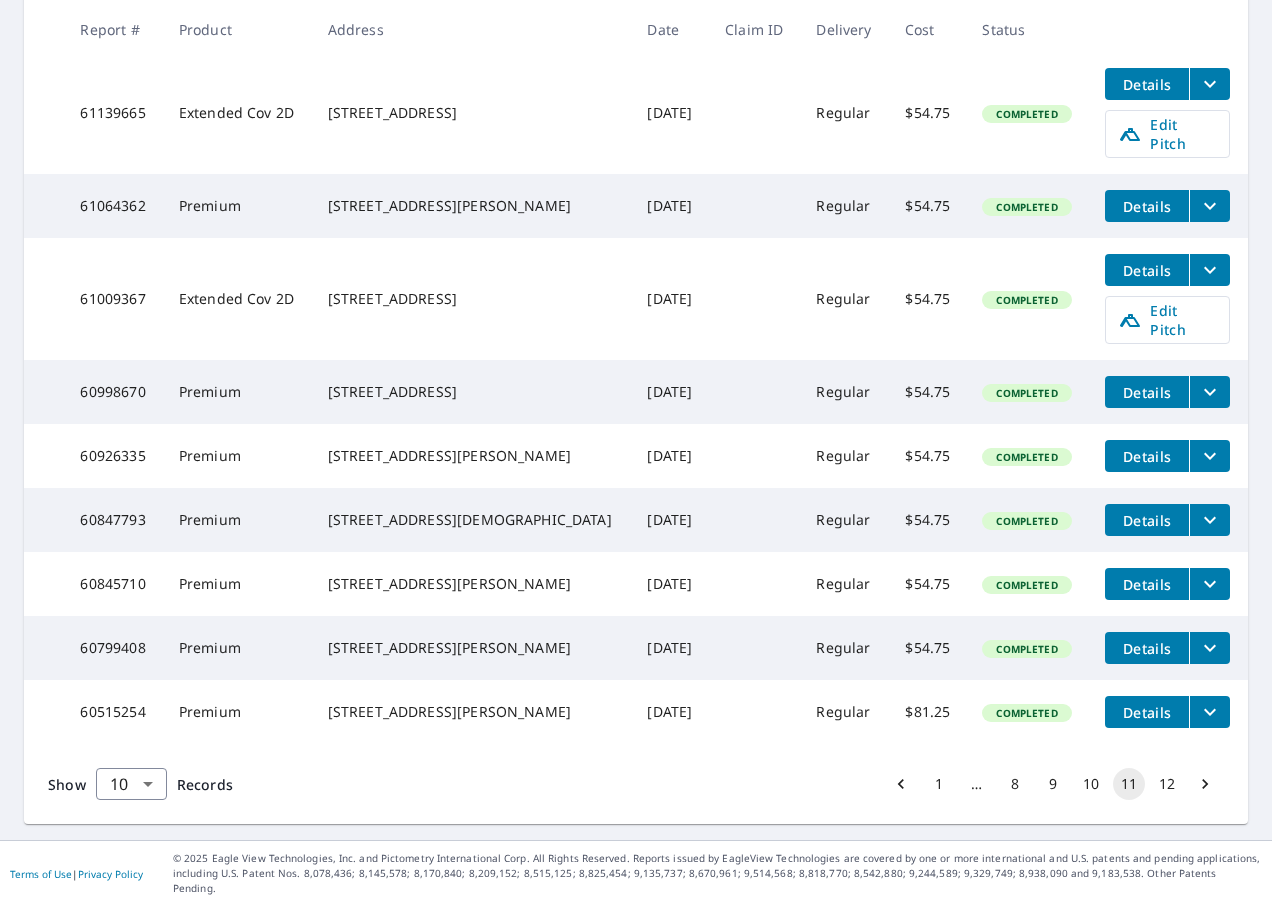 scroll, scrollTop: 488, scrollLeft: 0, axis: vertical 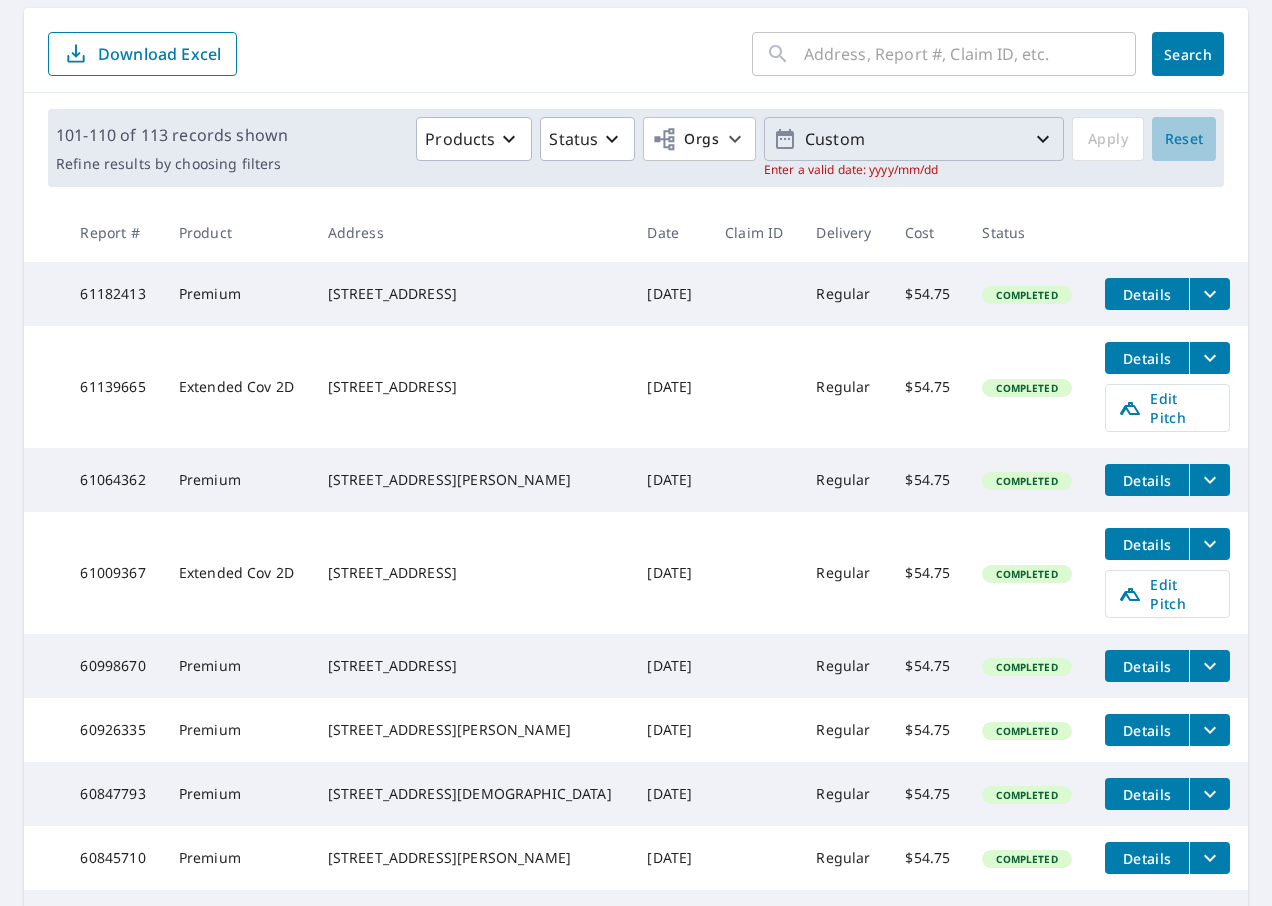 click on "Reset" at bounding box center [1184, 139] 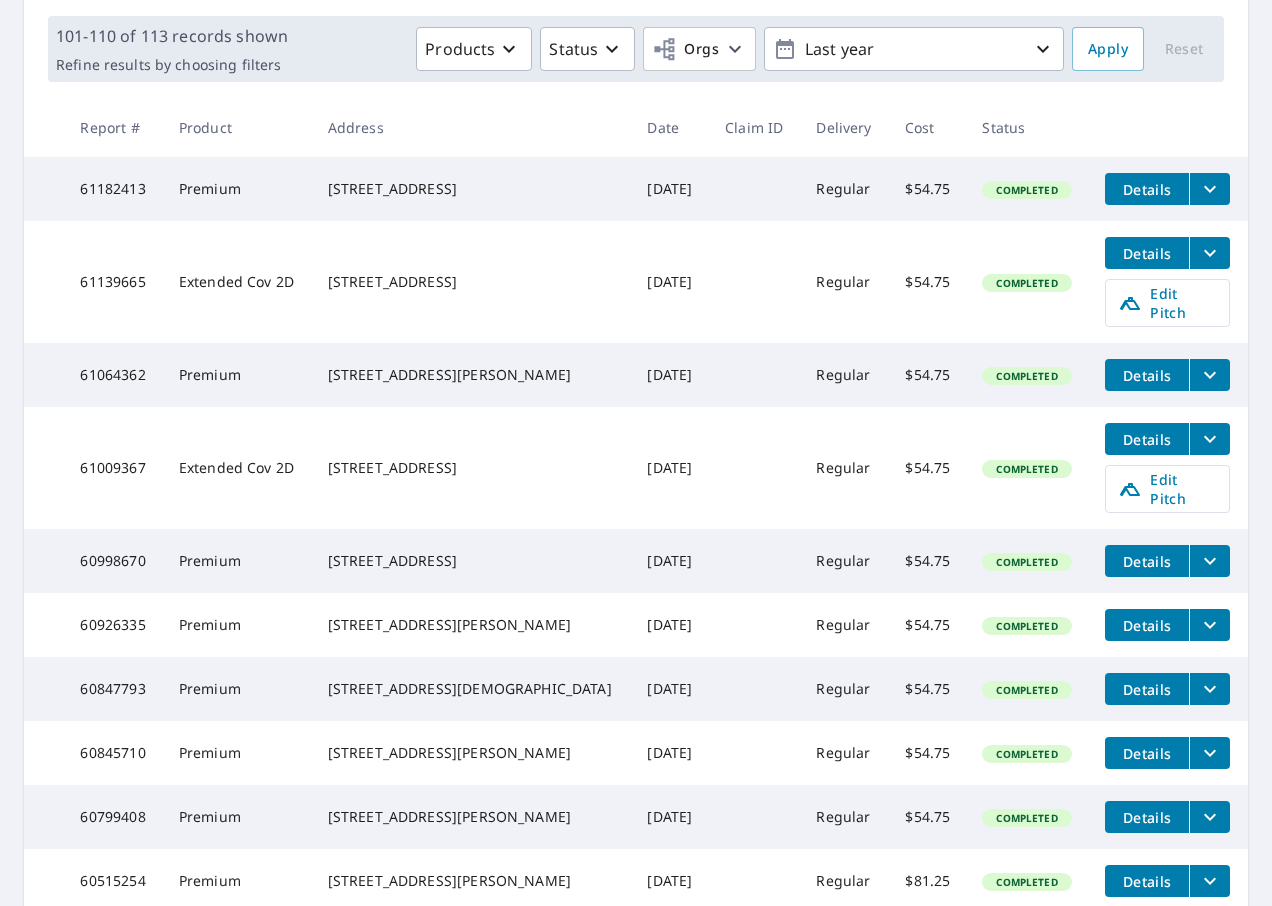 scroll, scrollTop: 476, scrollLeft: 0, axis: vertical 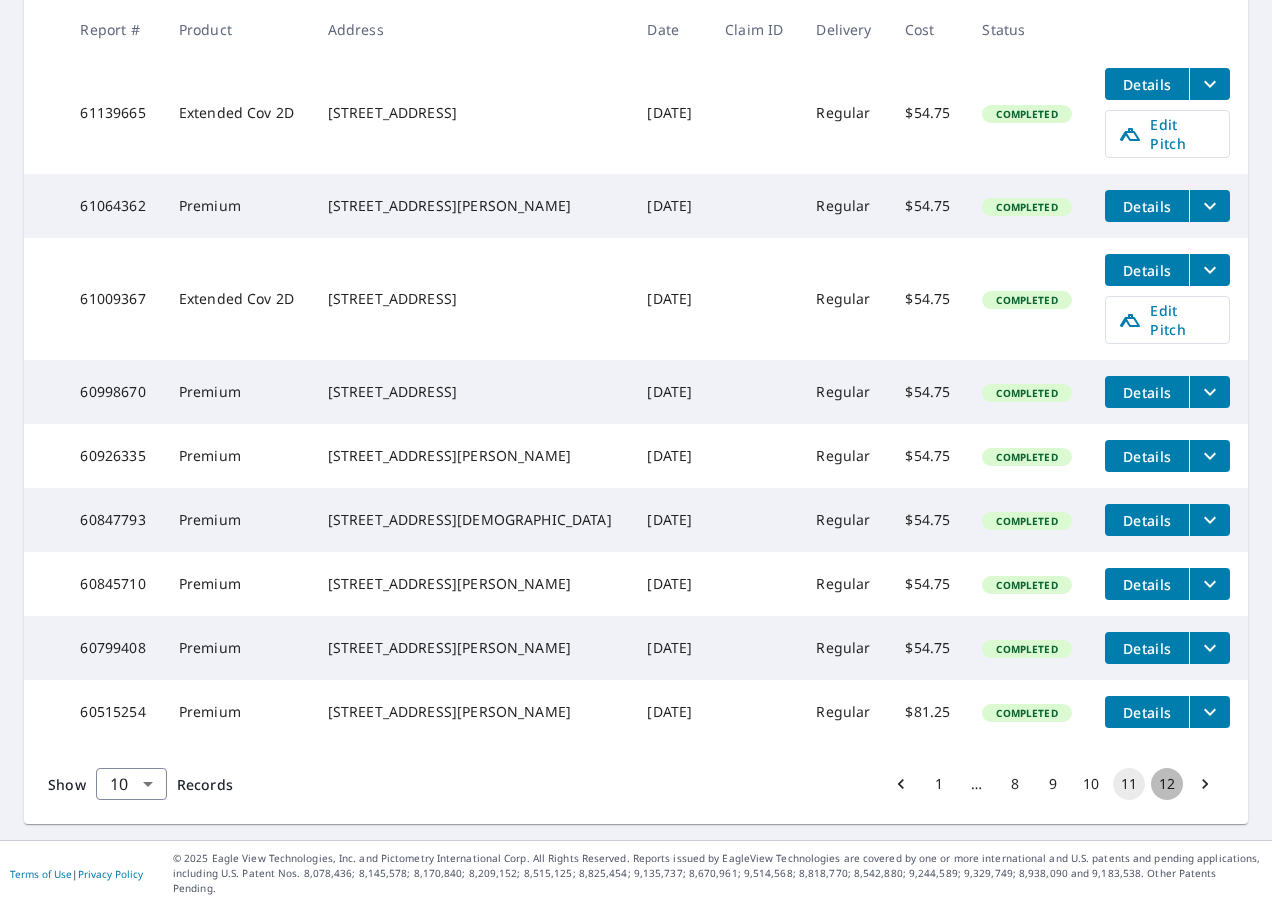 click on "12" at bounding box center (1167, 784) 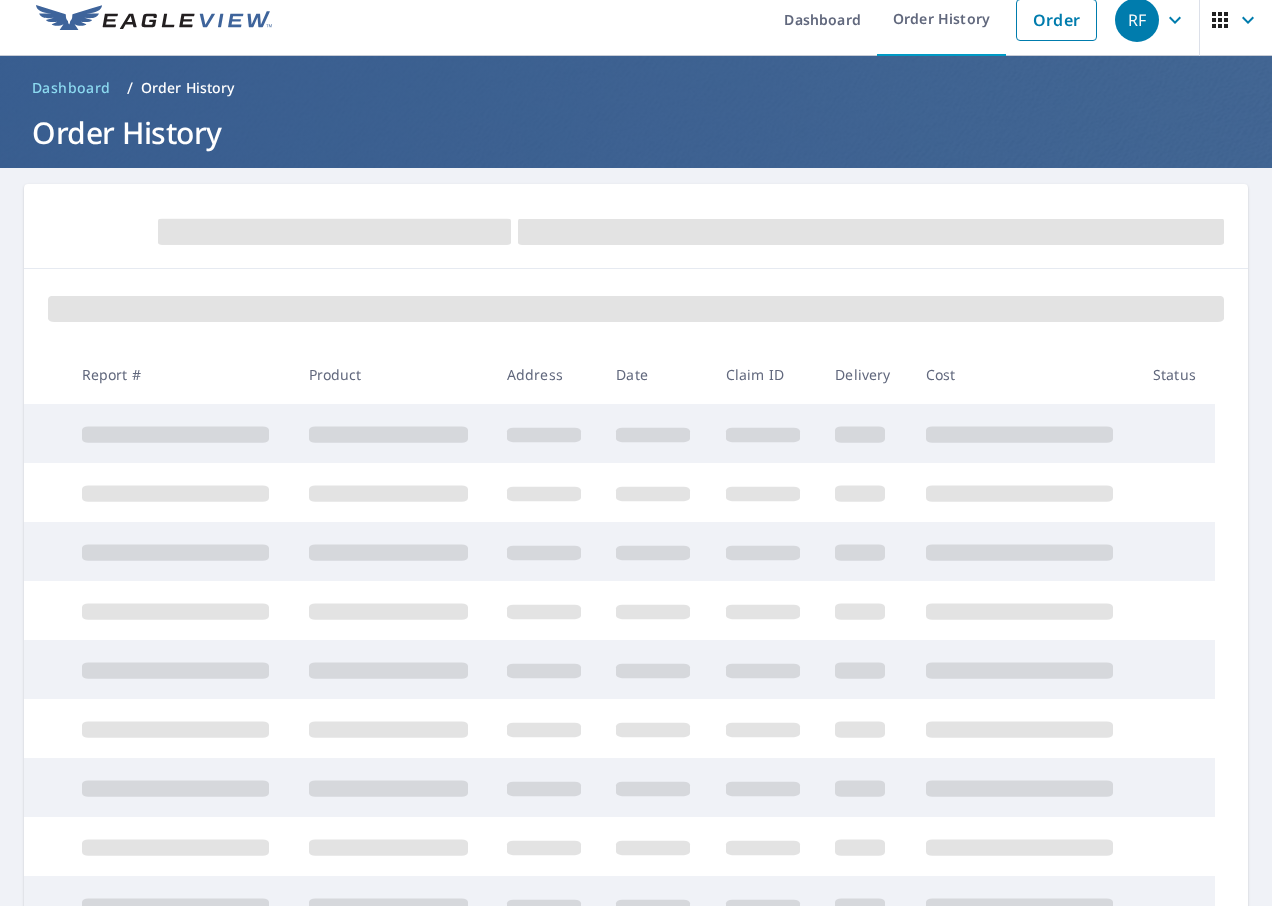 scroll, scrollTop: 0, scrollLeft: 0, axis: both 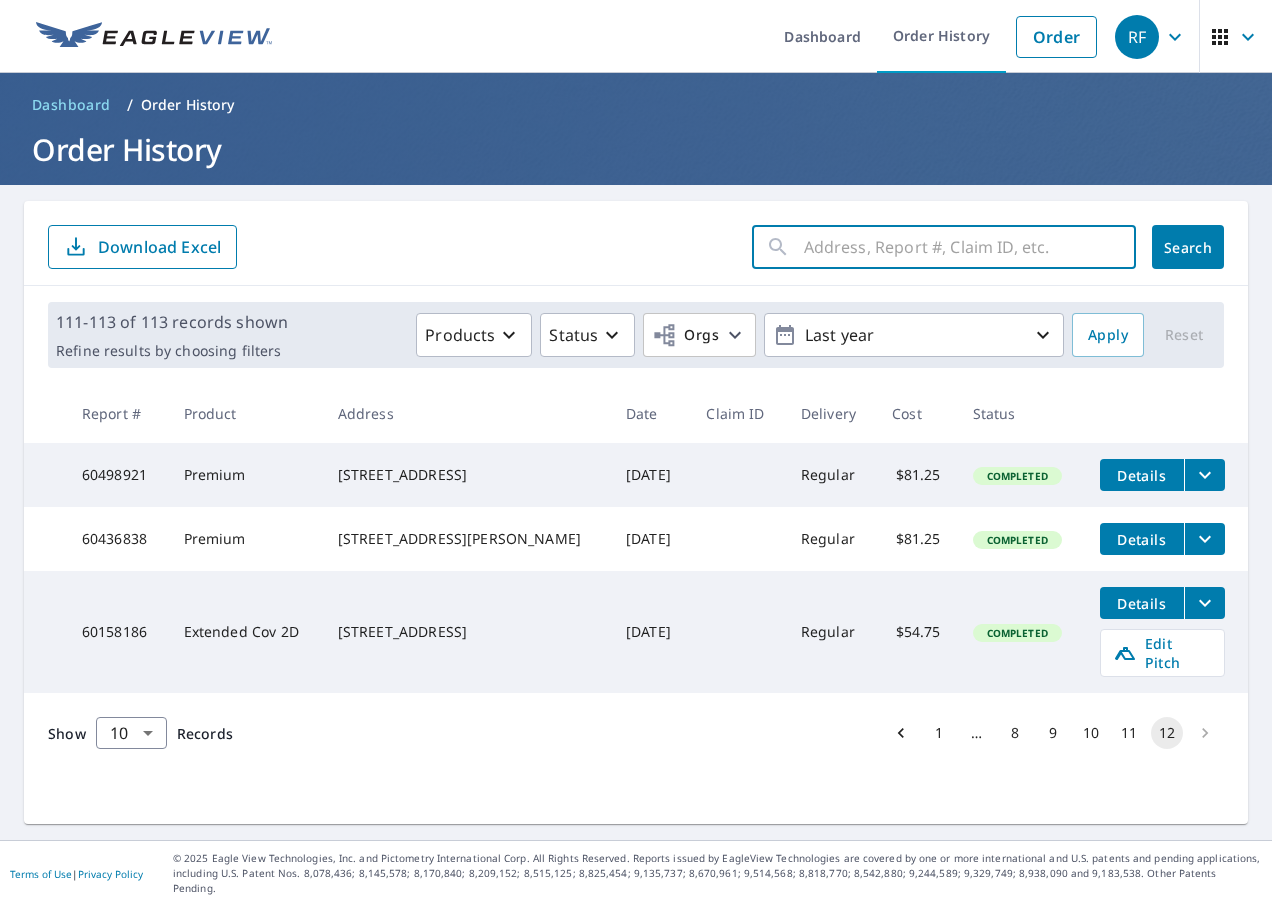 click at bounding box center (970, 247) 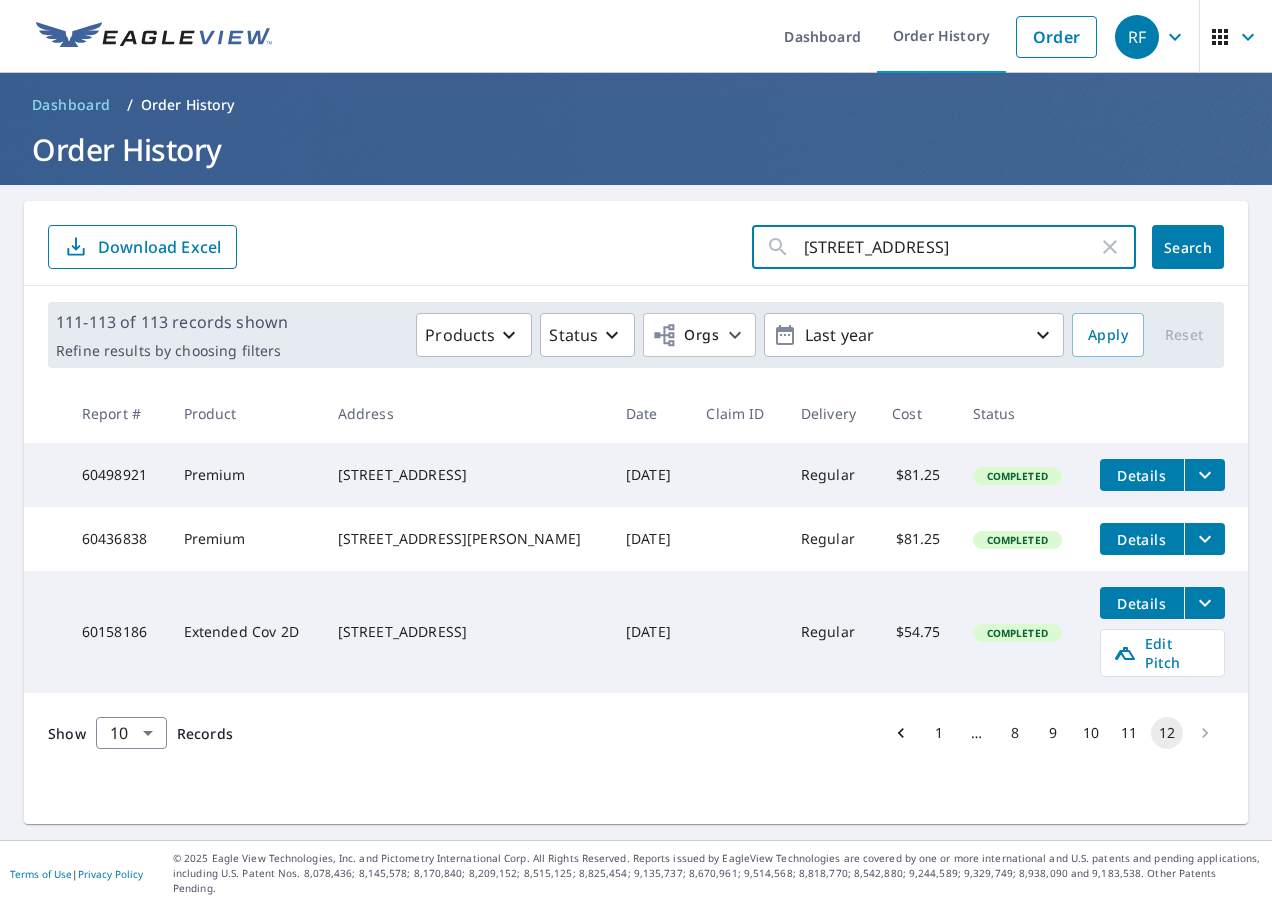type on "[STREET_ADDRESS]" 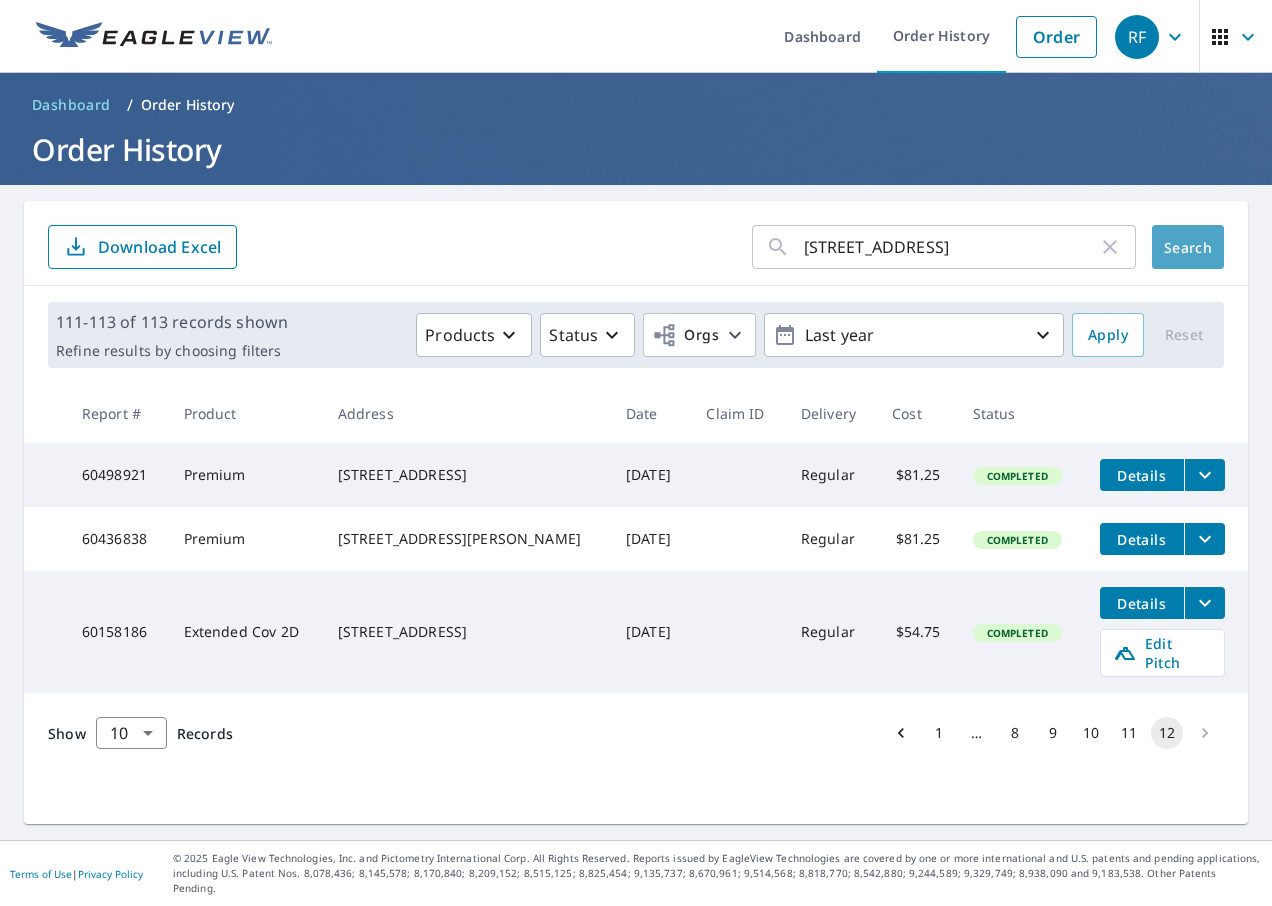 click on "Search" at bounding box center (1188, 247) 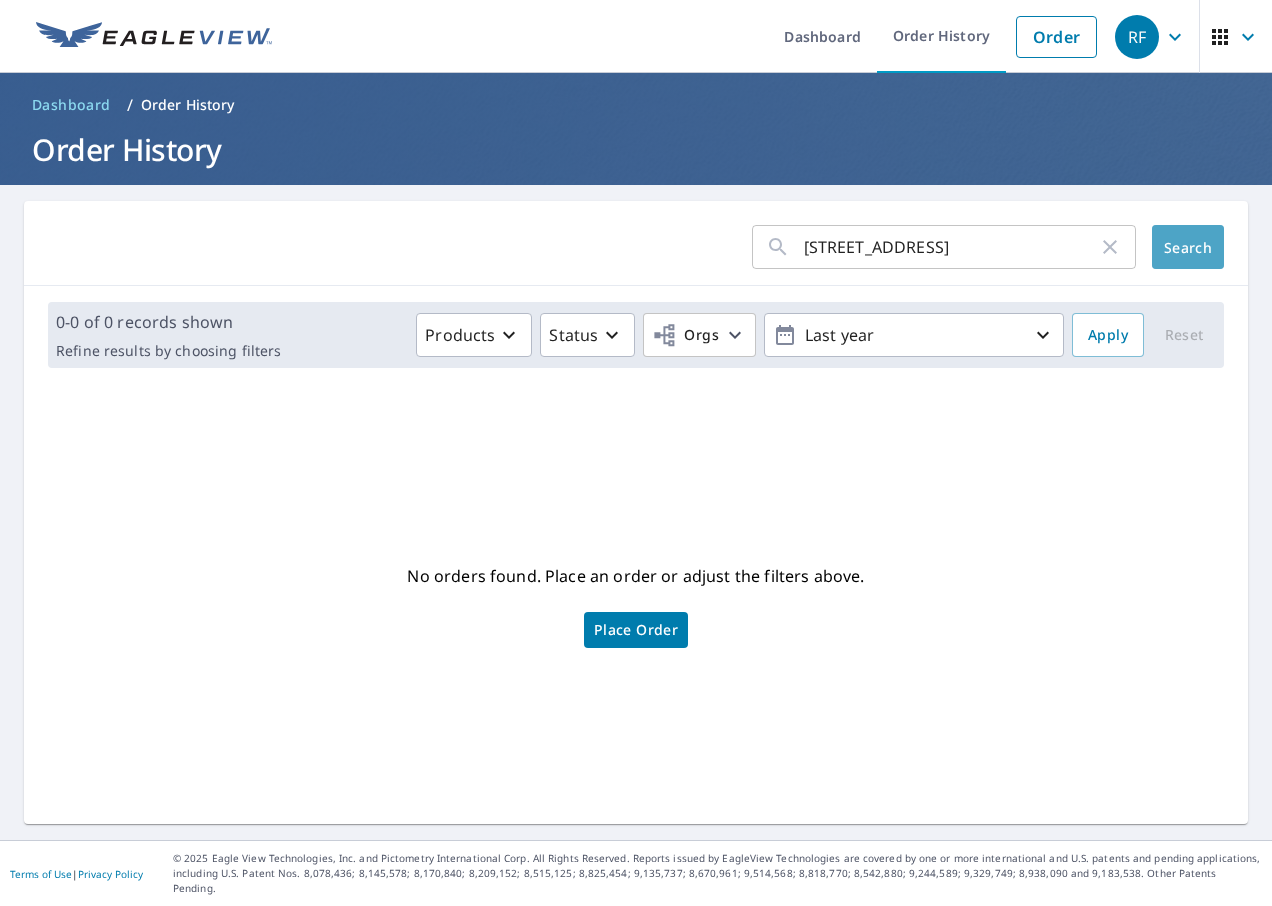click on "Search" at bounding box center (1188, 247) 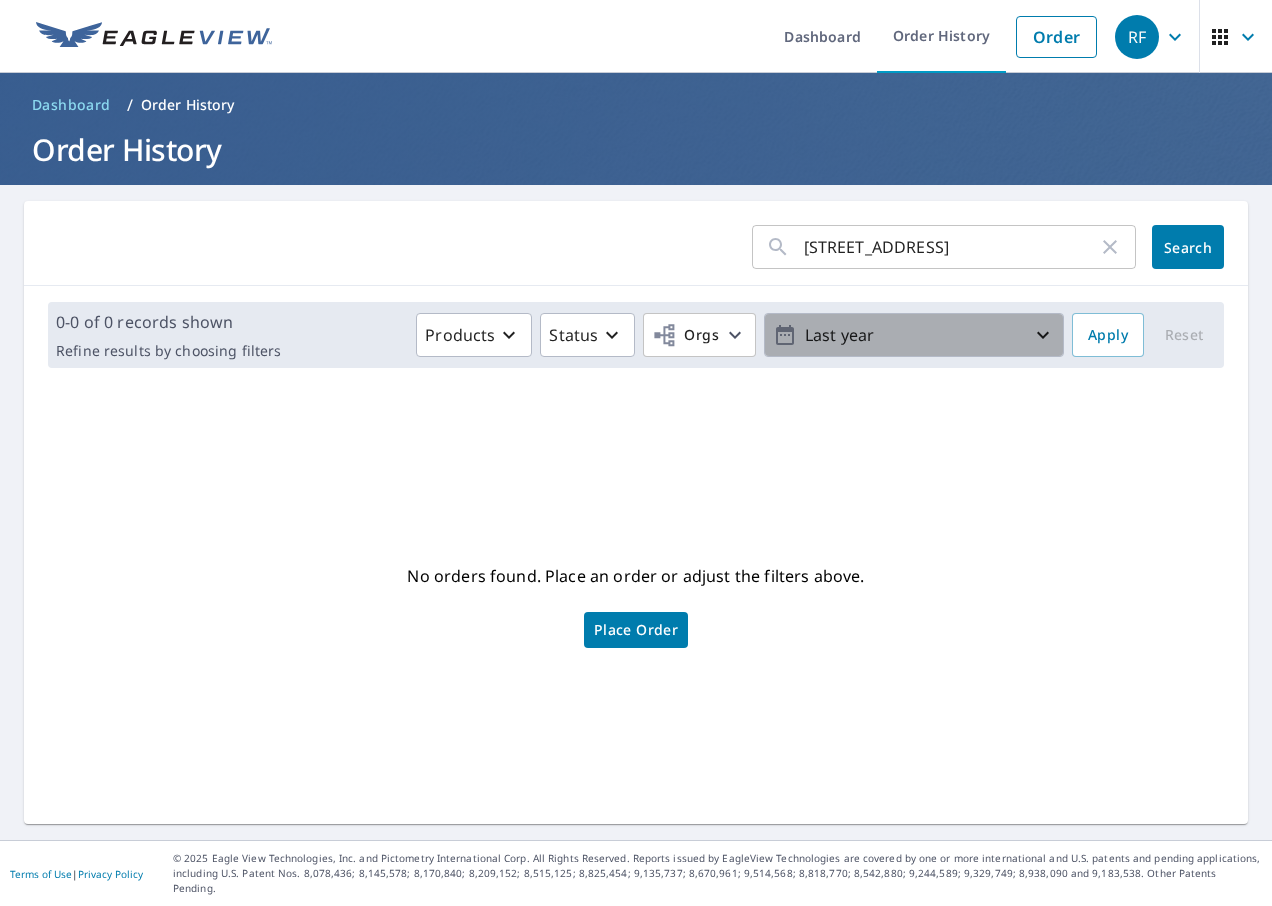 click 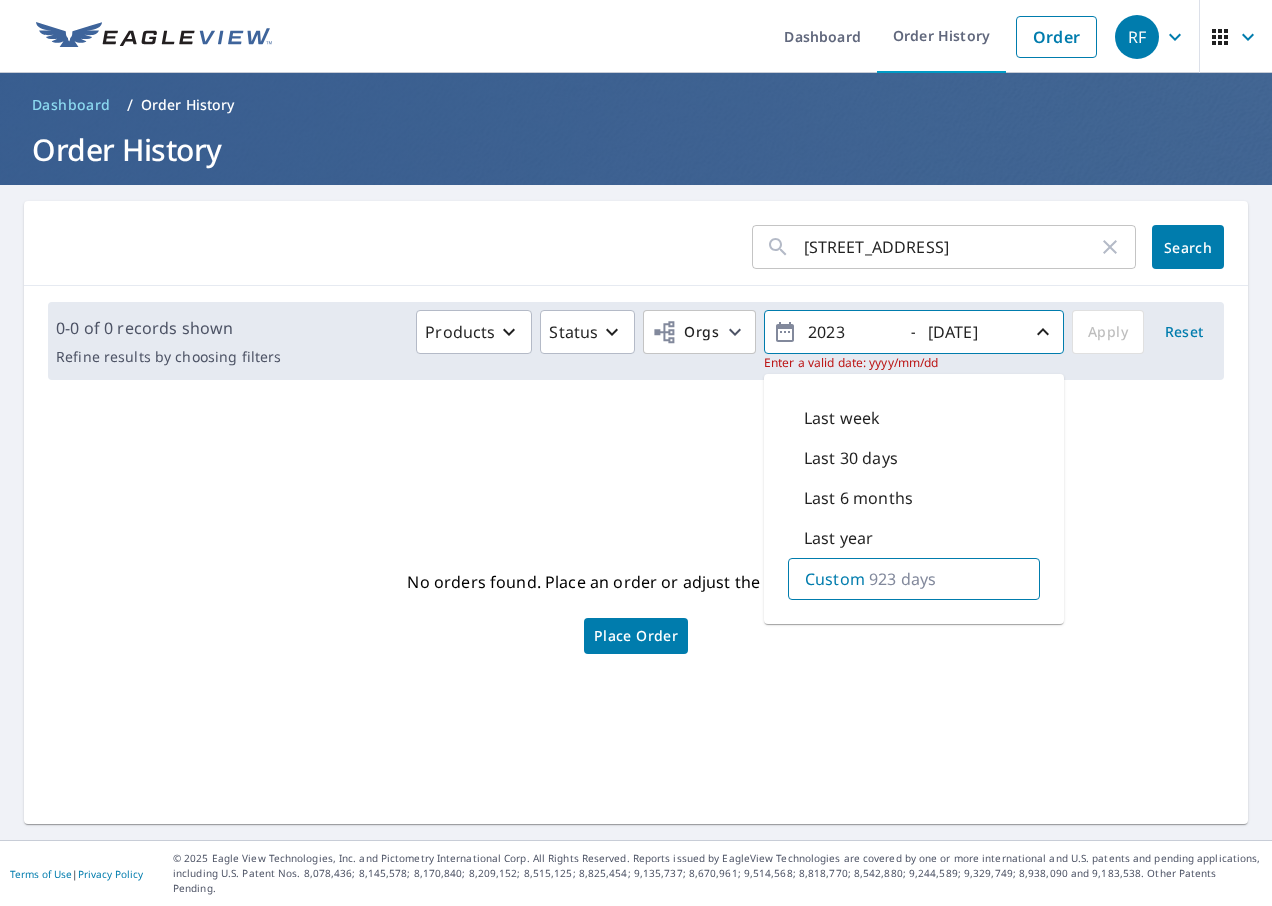 click on "2023" at bounding box center (851, 332) 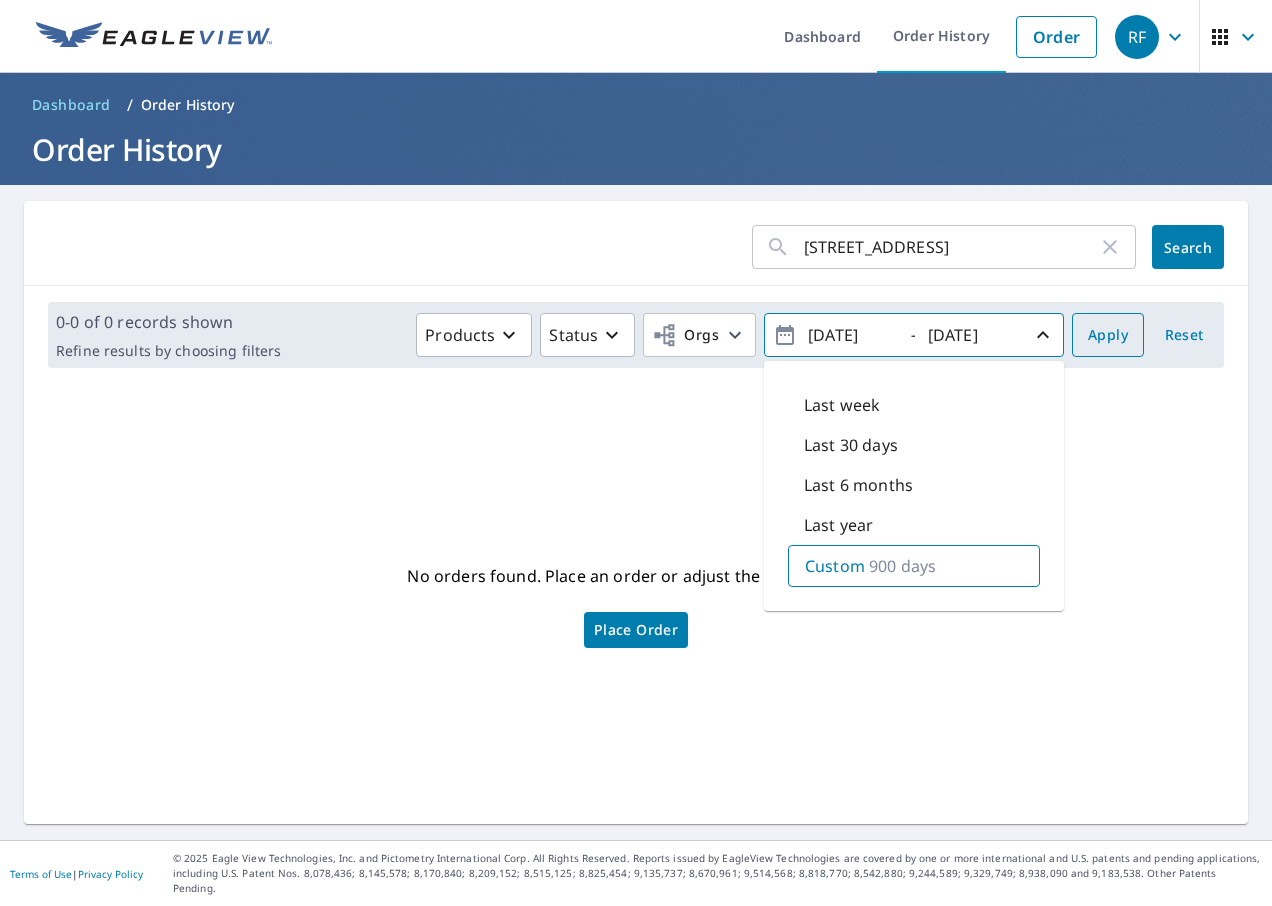 type on "[DATE]" 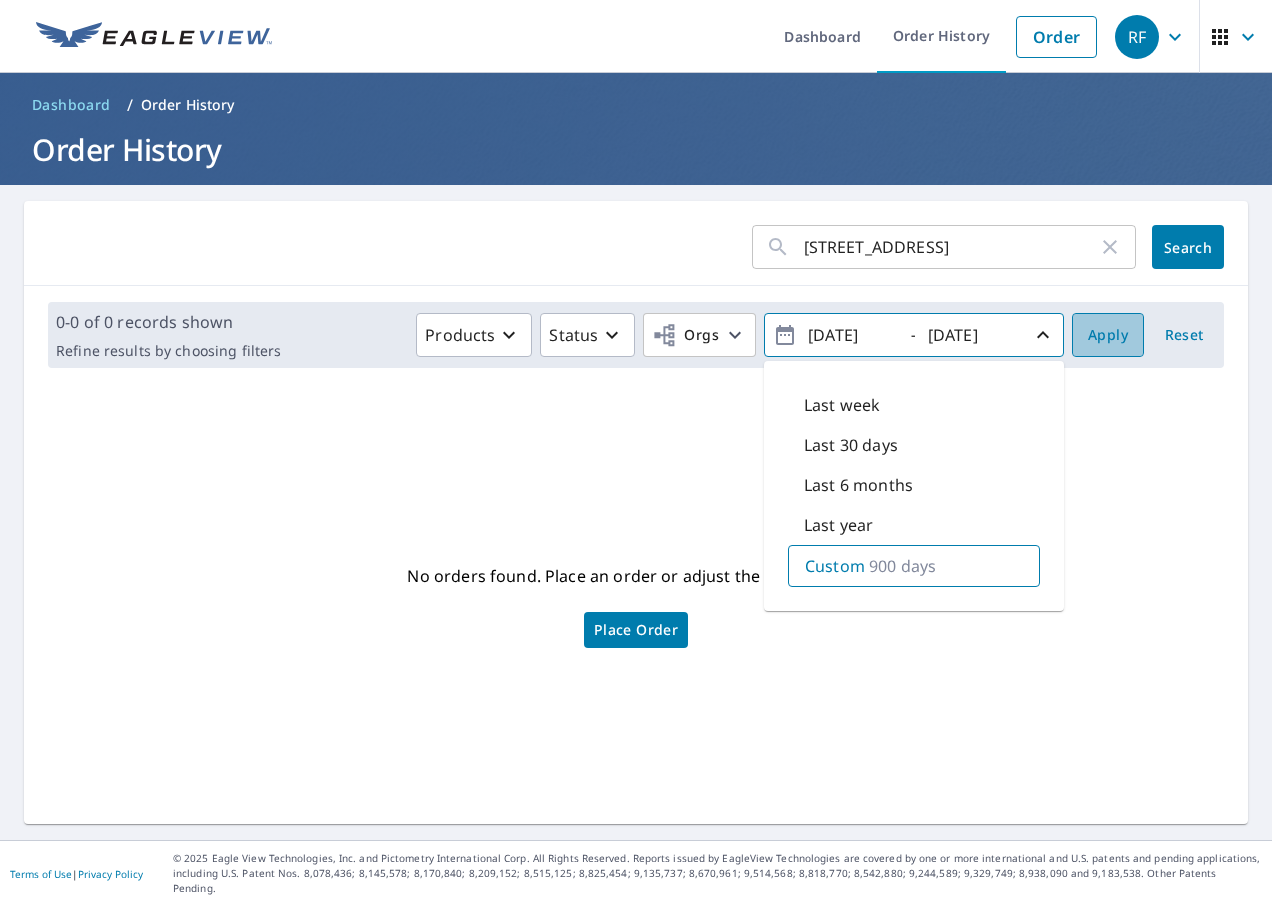 click on "Apply" at bounding box center [1108, 335] 